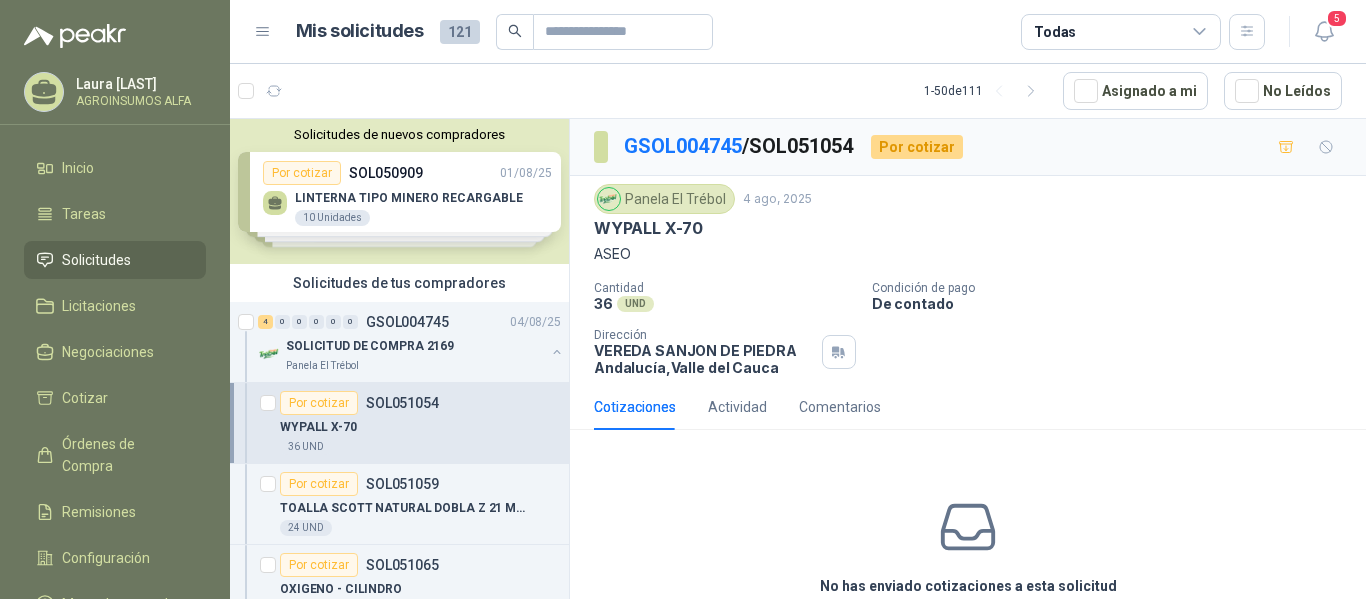 scroll, scrollTop: 0, scrollLeft: 0, axis: both 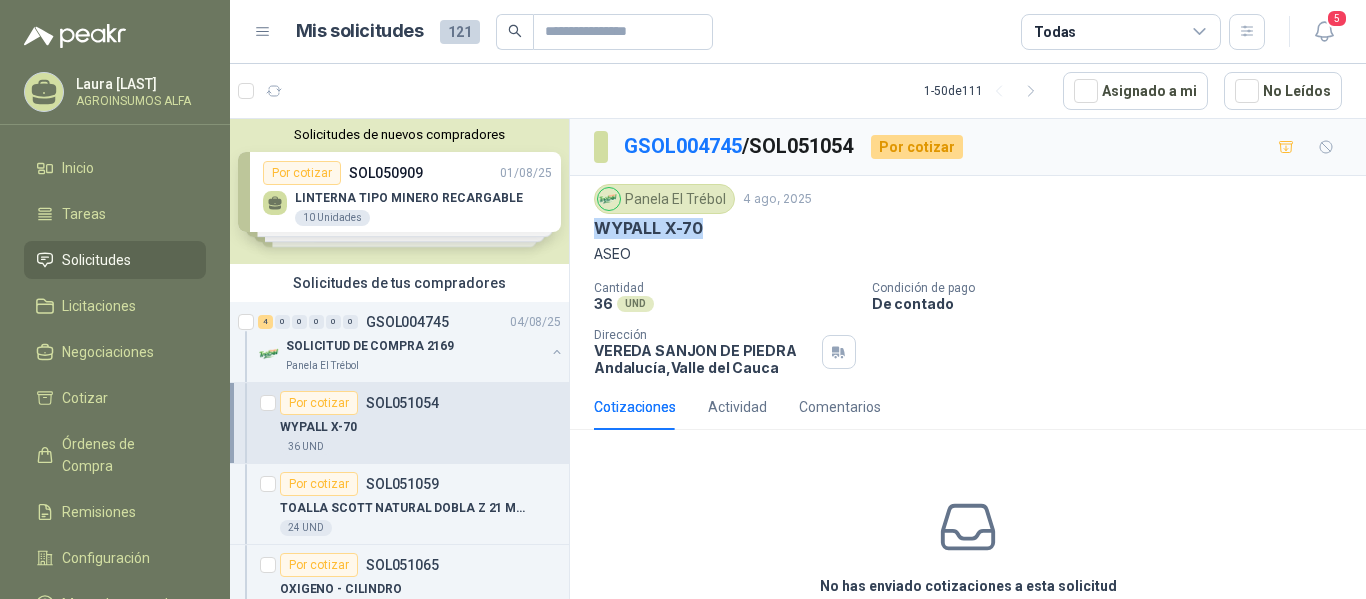 drag, startPoint x: 584, startPoint y: 232, endPoint x: 700, endPoint y: 237, distance: 116.10771 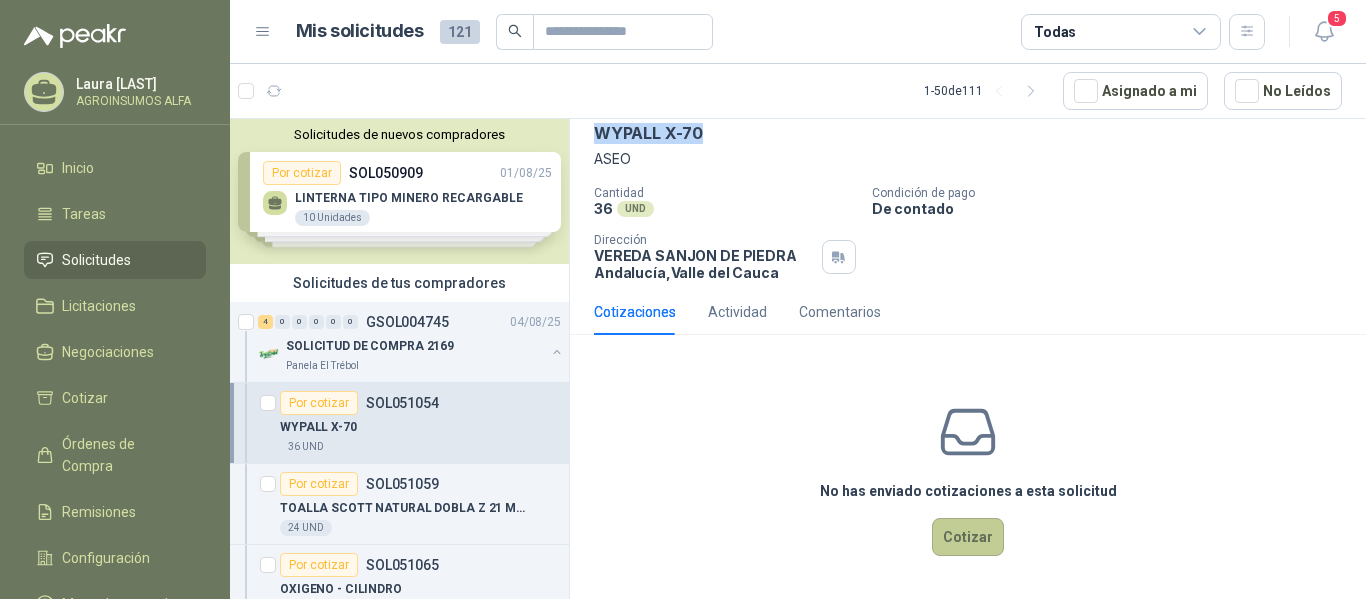 click on "Cotizar" at bounding box center [968, 537] 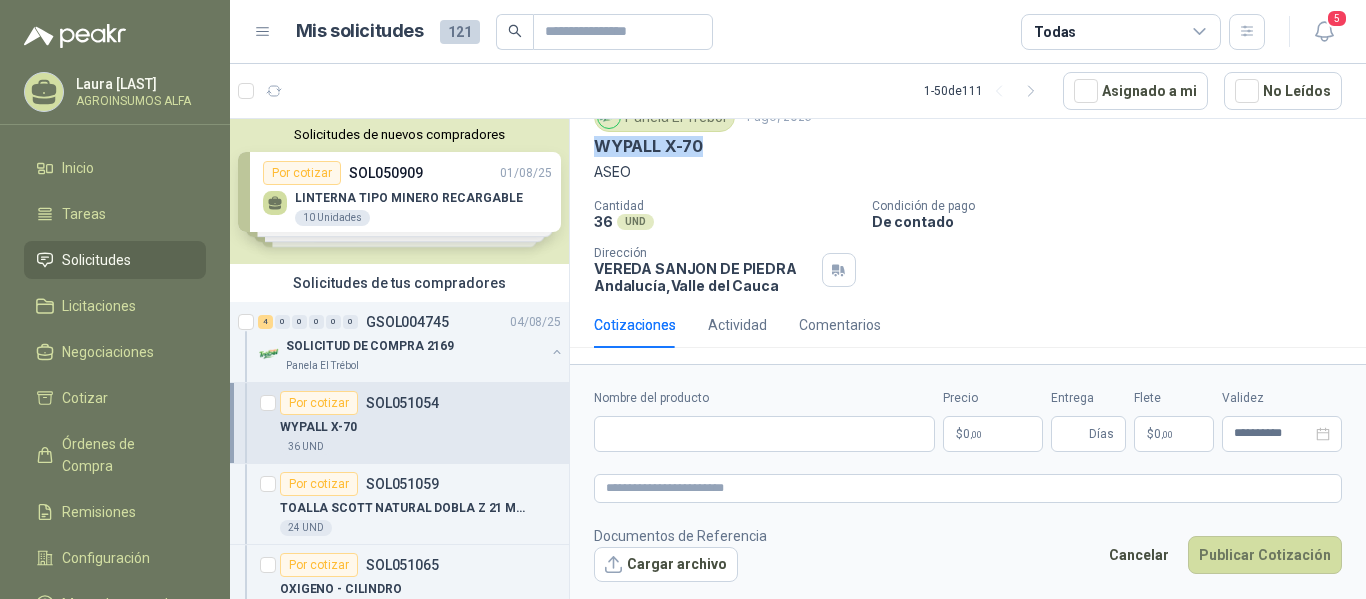 scroll, scrollTop: 82, scrollLeft: 0, axis: vertical 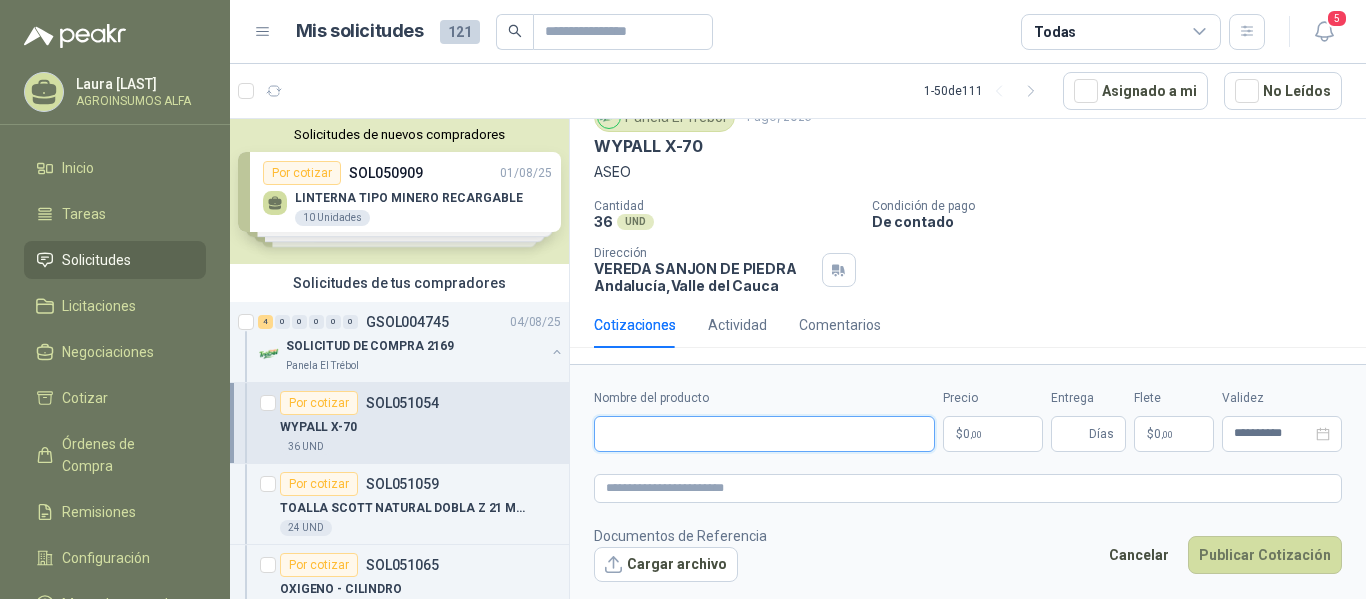 drag, startPoint x: 692, startPoint y: 432, endPoint x: 697, endPoint y: 415, distance: 17.720045 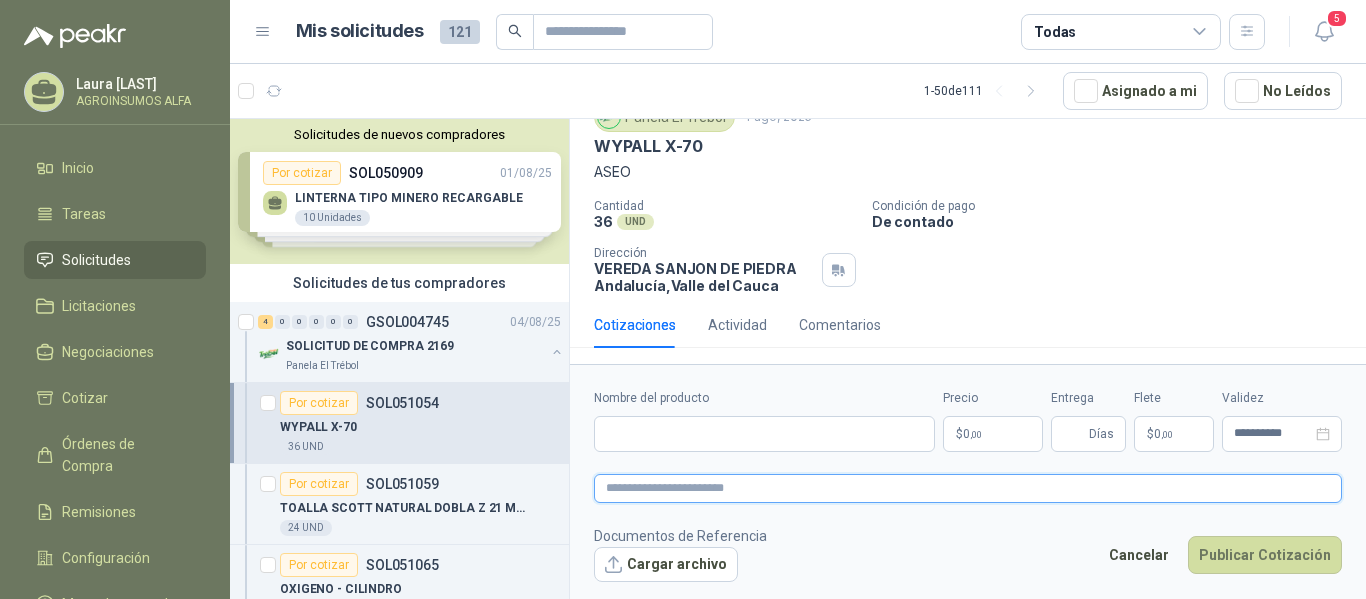click at bounding box center (968, 488) 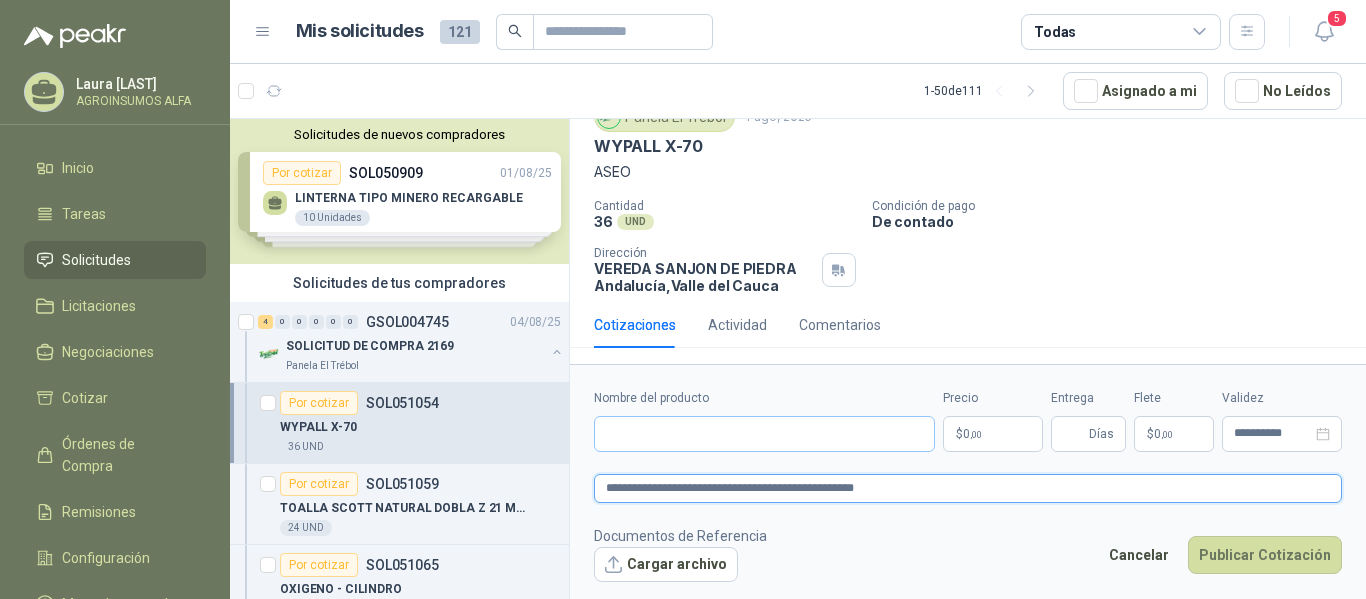 type on "**********" 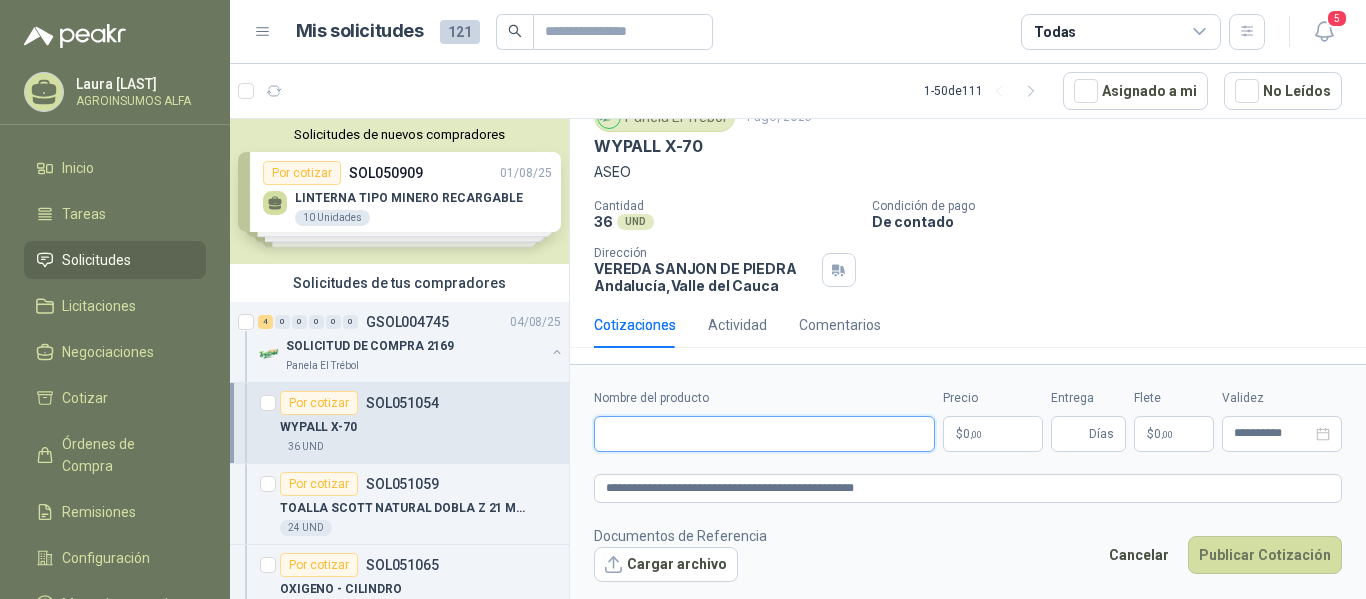 click on "Nombre del producto" at bounding box center (764, 434) 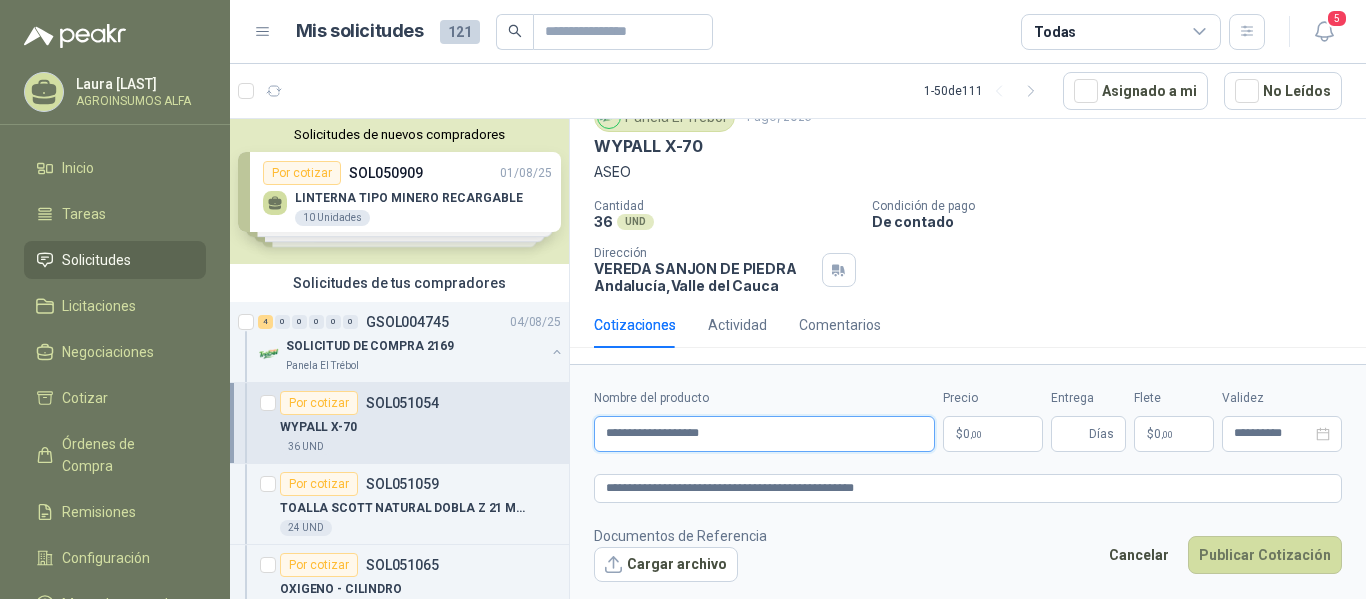 type on "**********" 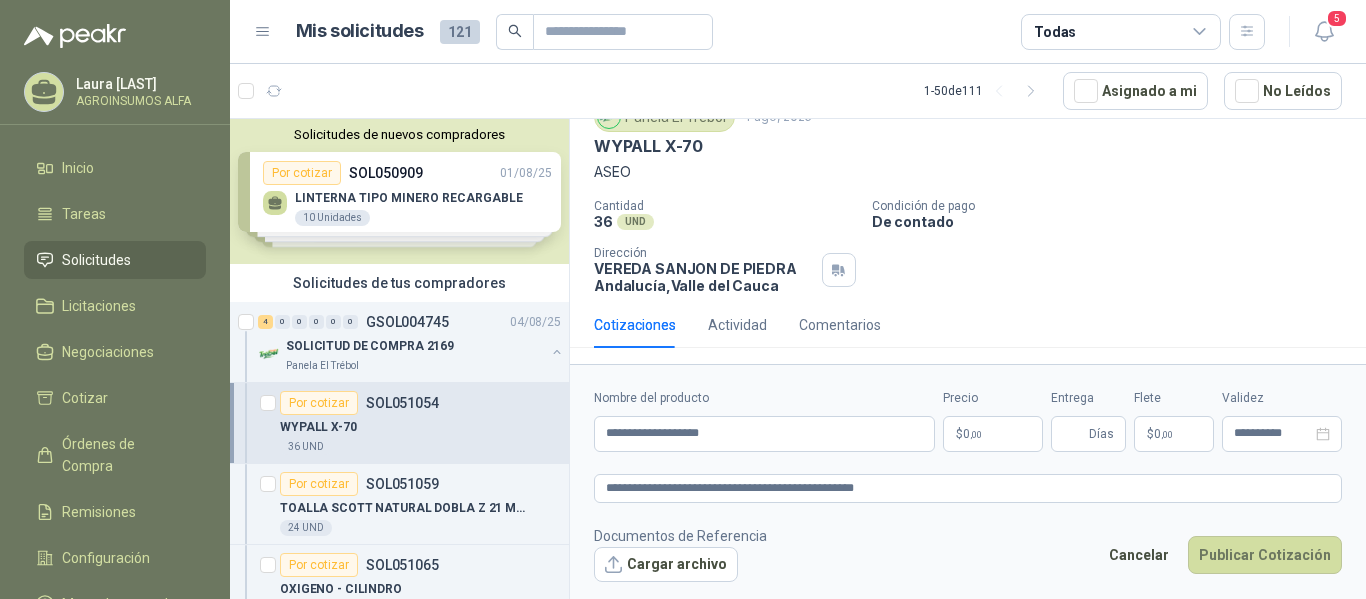 click on "Cotizaciones Actividad Comentarios" at bounding box center (968, 333) 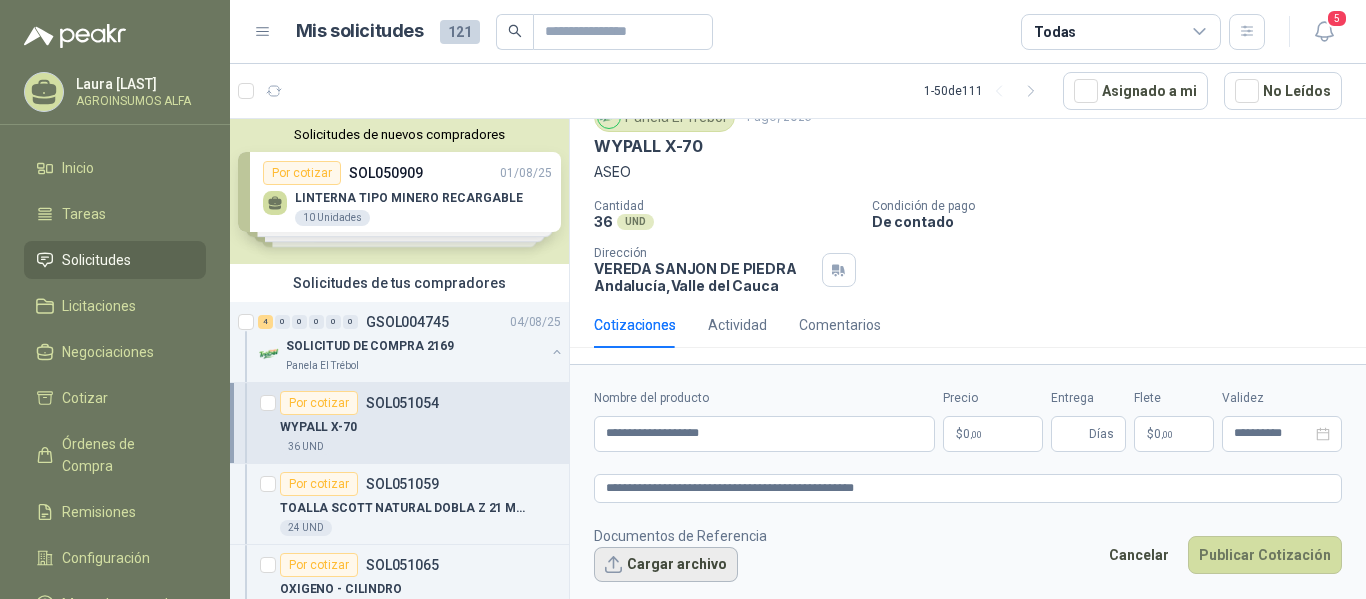 click on "Cargar archivo" at bounding box center [666, 565] 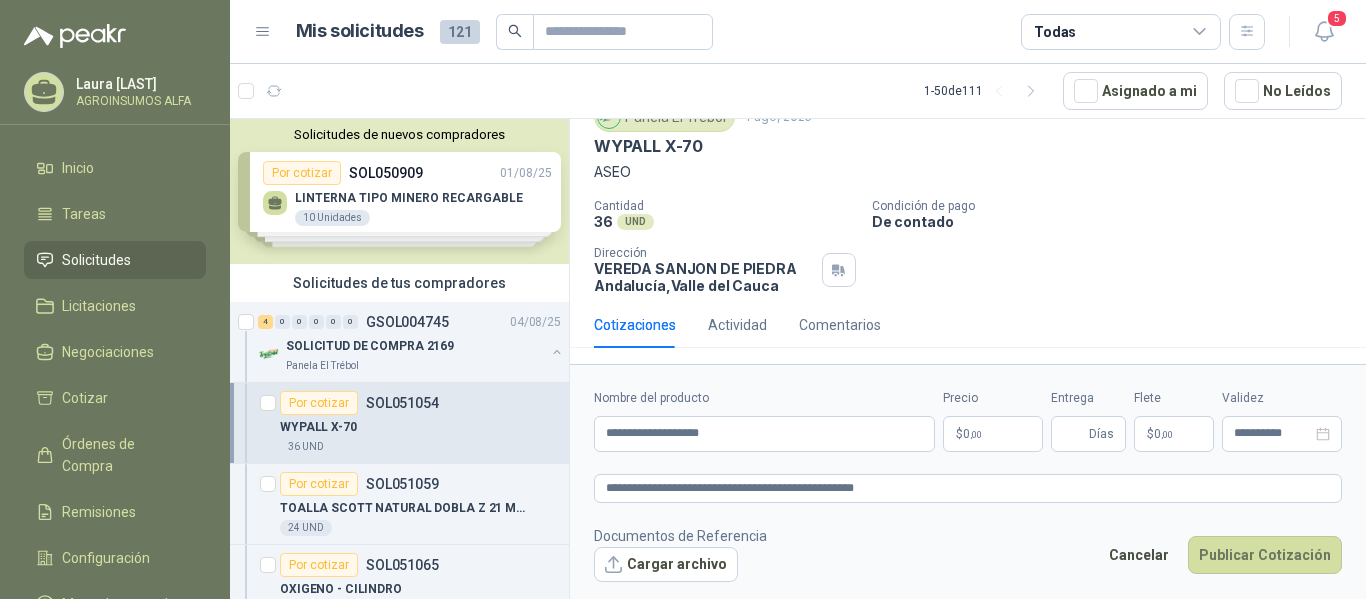 scroll, scrollTop: 96, scrollLeft: 0, axis: vertical 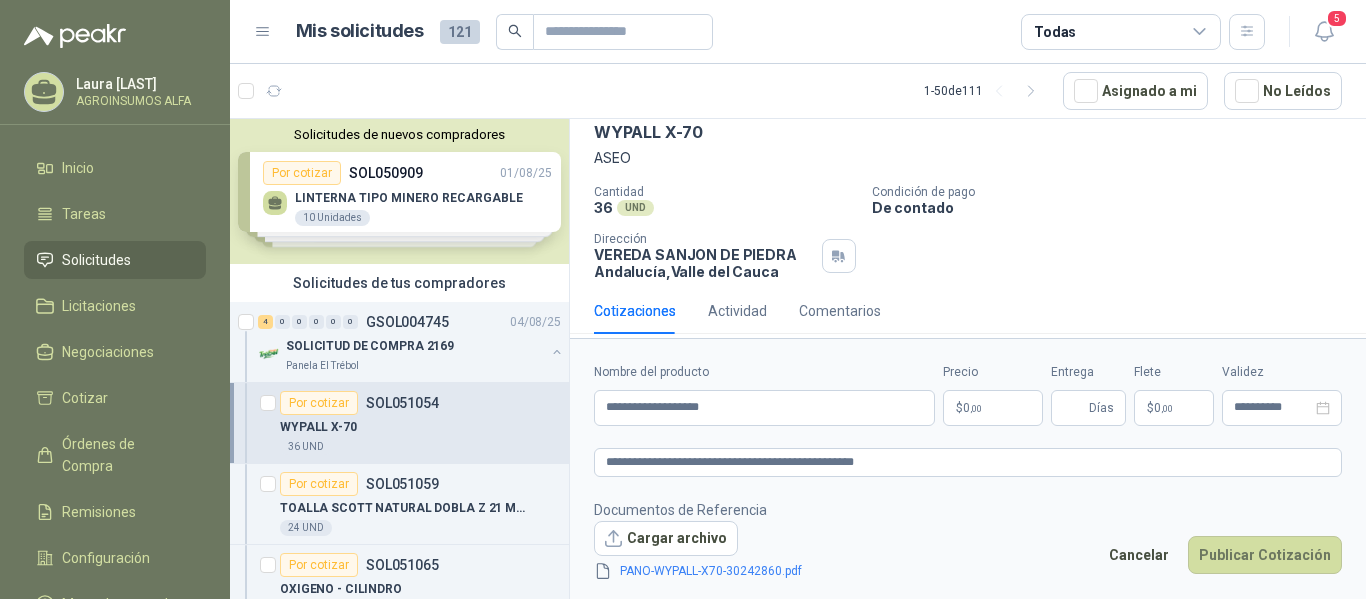 click on ",00" at bounding box center [976, 408] 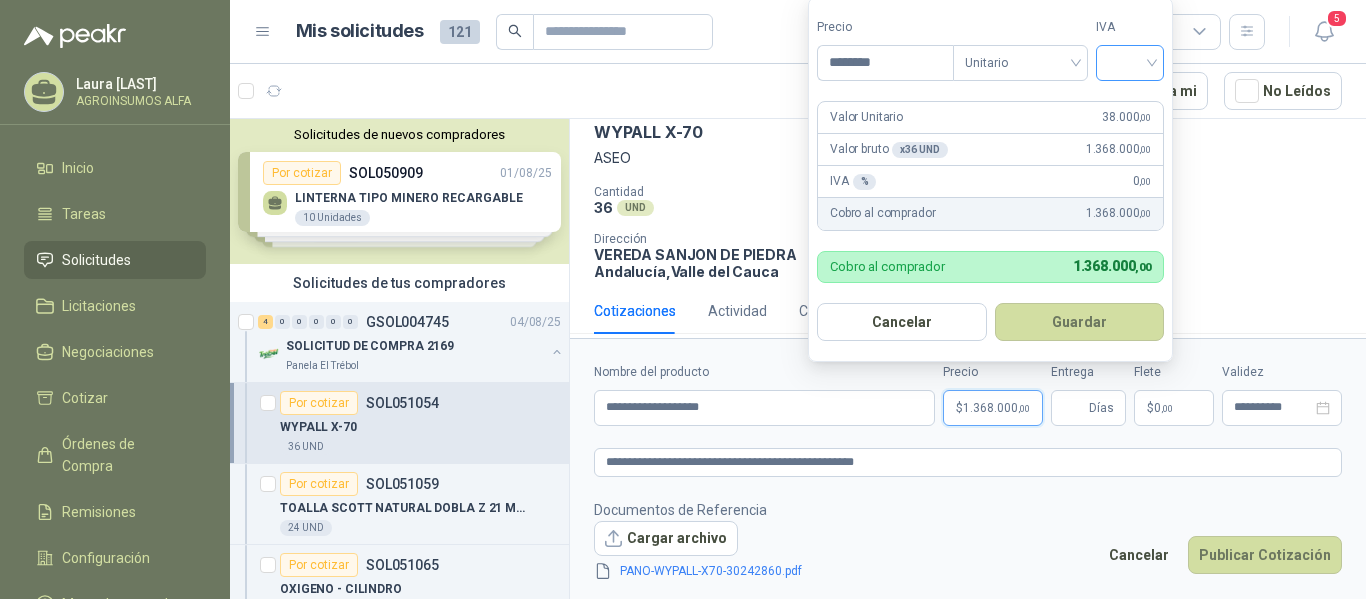 type on "********" 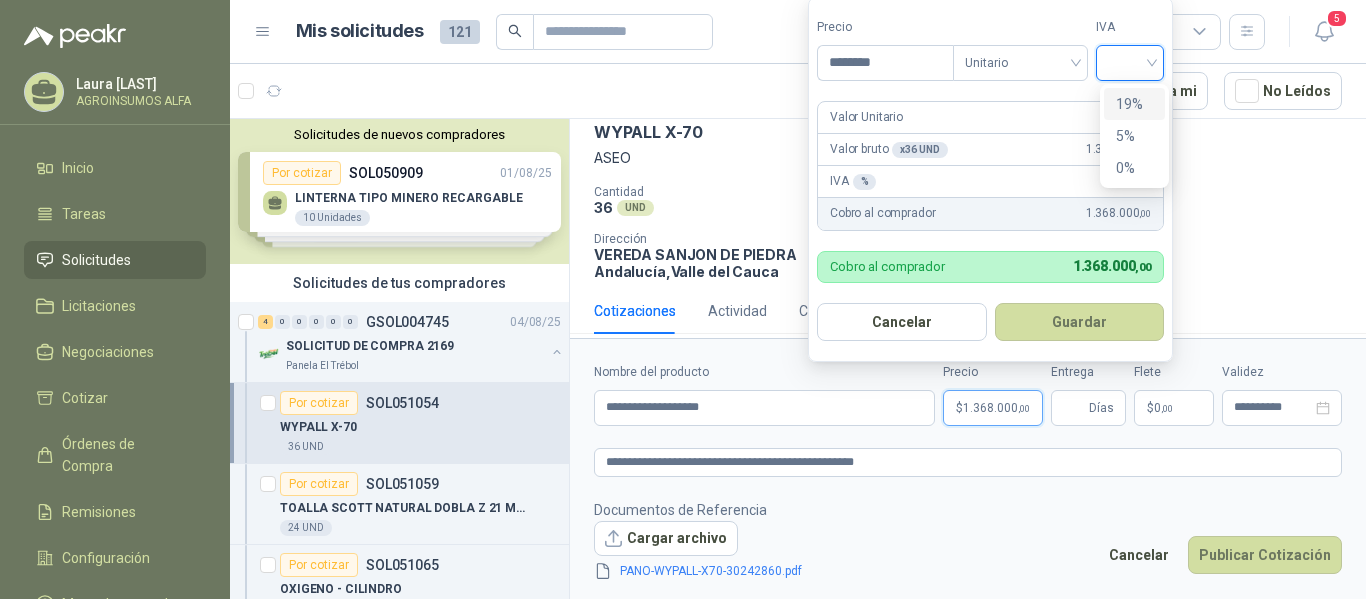 click on "19%" at bounding box center (1134, 104) 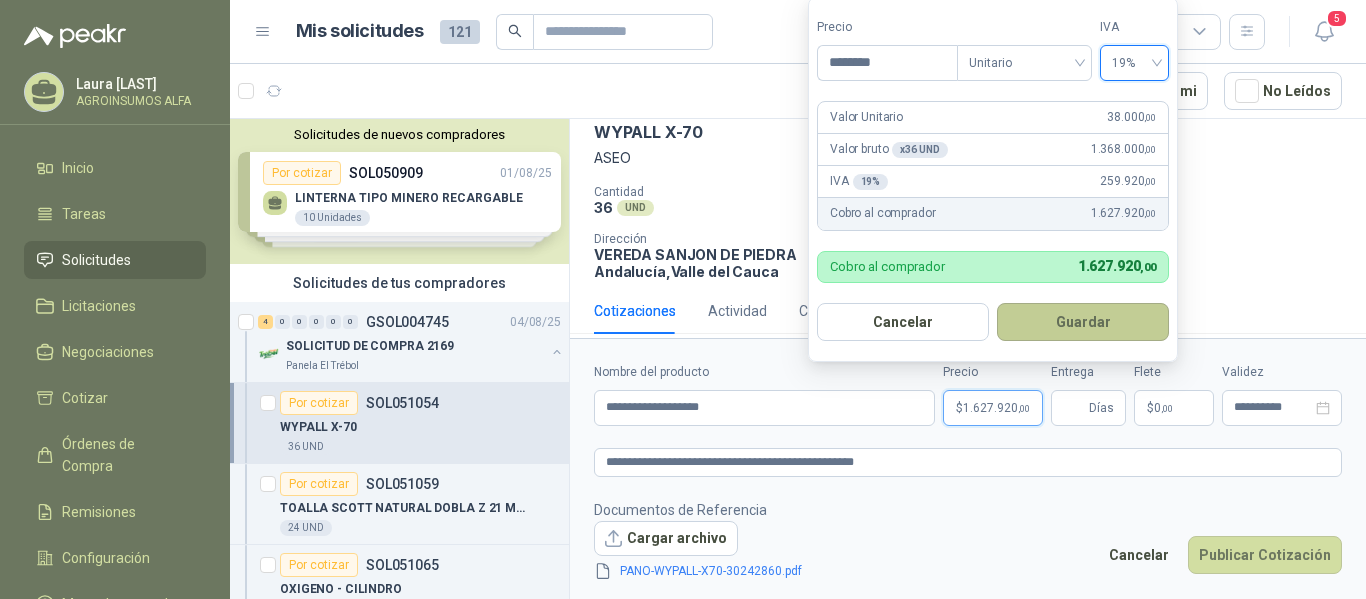 click on "Guardar" at bounding box center [1083, 322] 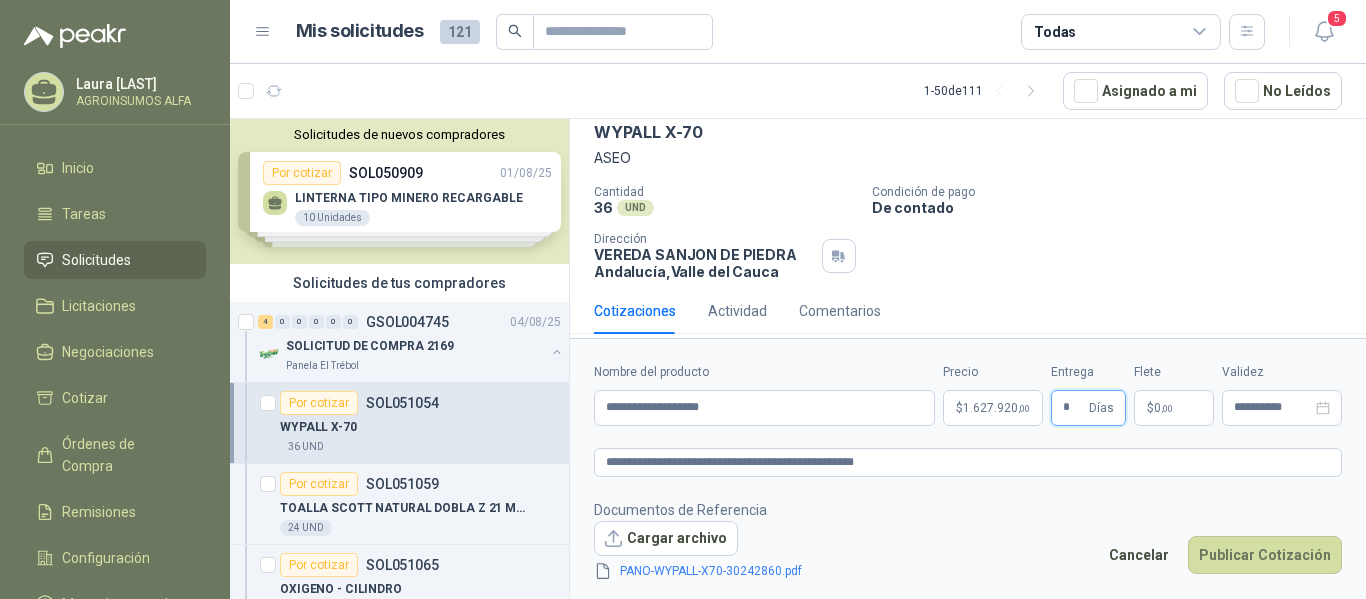 type on "*" 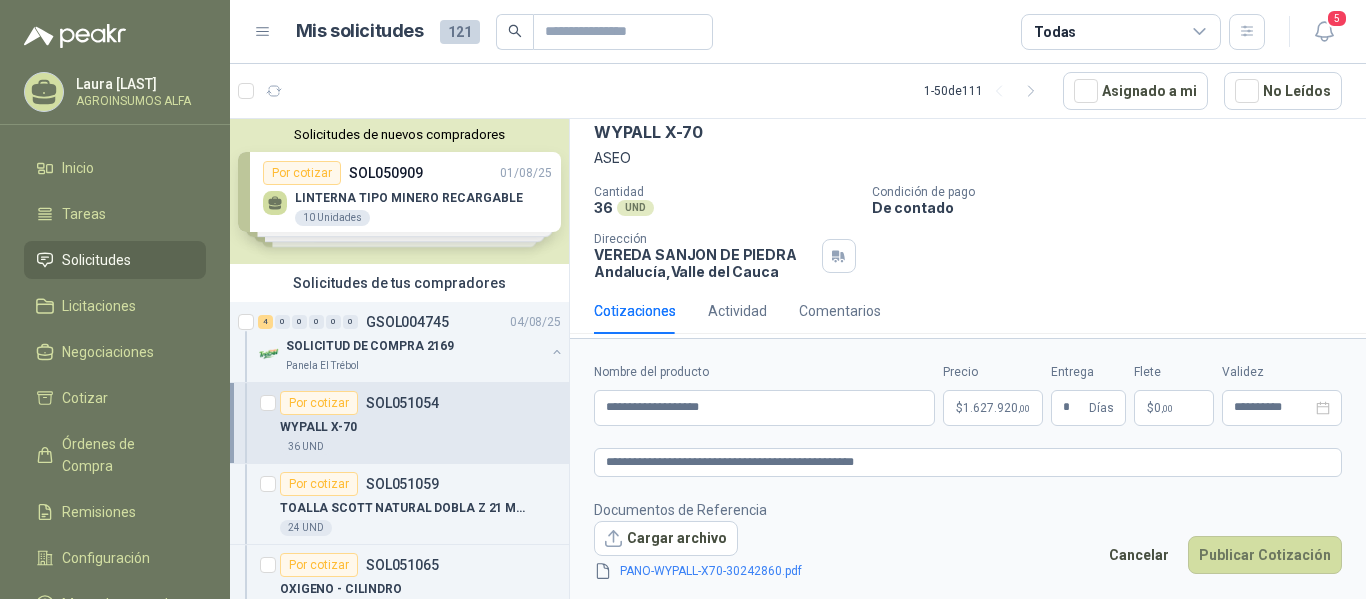 click on "Documentos de Referencia Cargar archivo PANO-WYPALL-X70-30242860.pdf Cancelar Publicar Cotización" at bounding box center (968, 541) 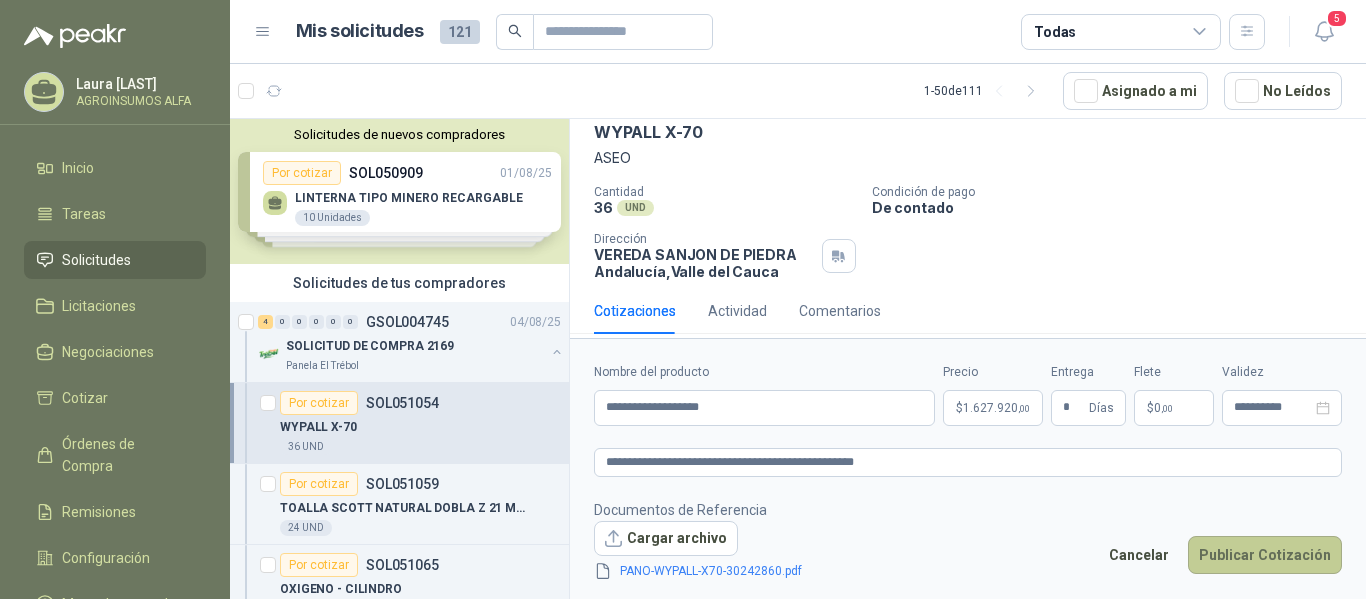click on "Publicar Cotización" at bounding box center (1265, 555) 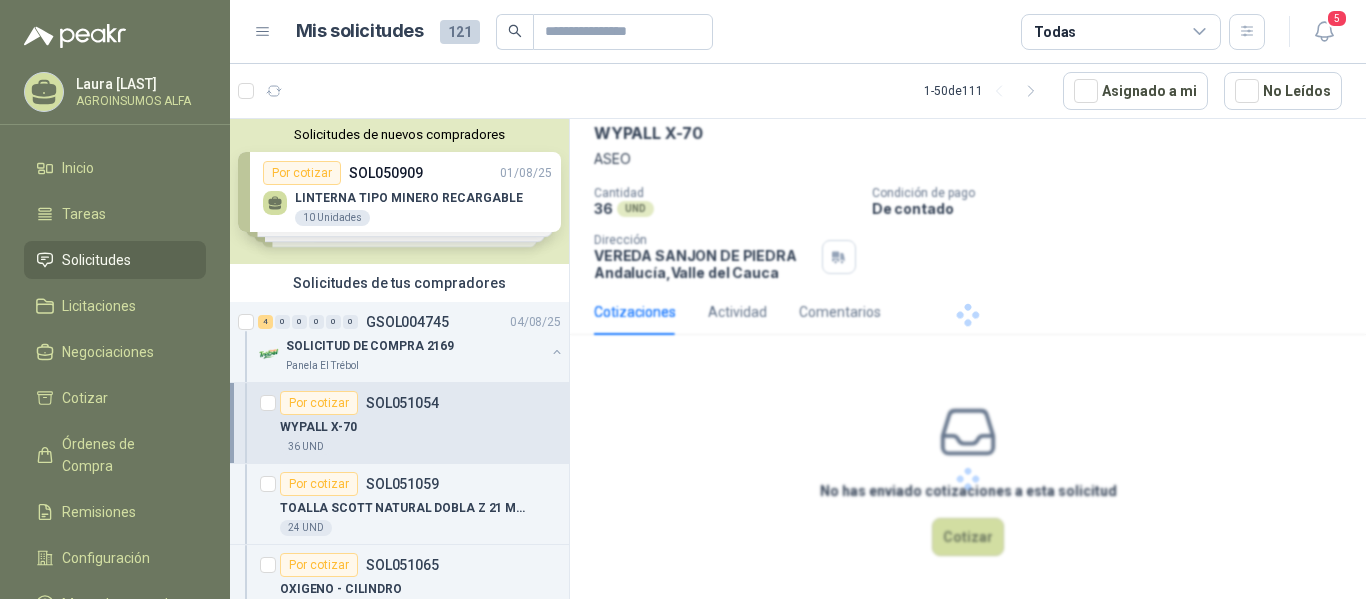scroll, scrollTop: 0, scrollLeft: 0, axis: both 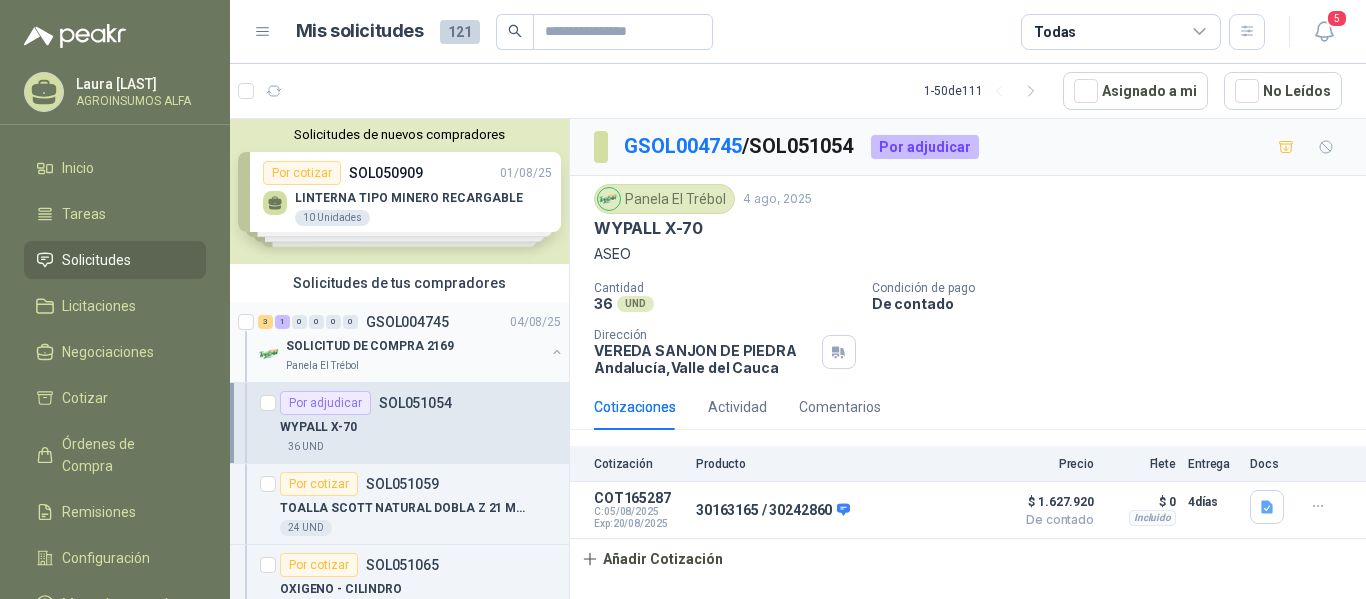 click on "Panela El Trébol" at bounding box center [415, 366] 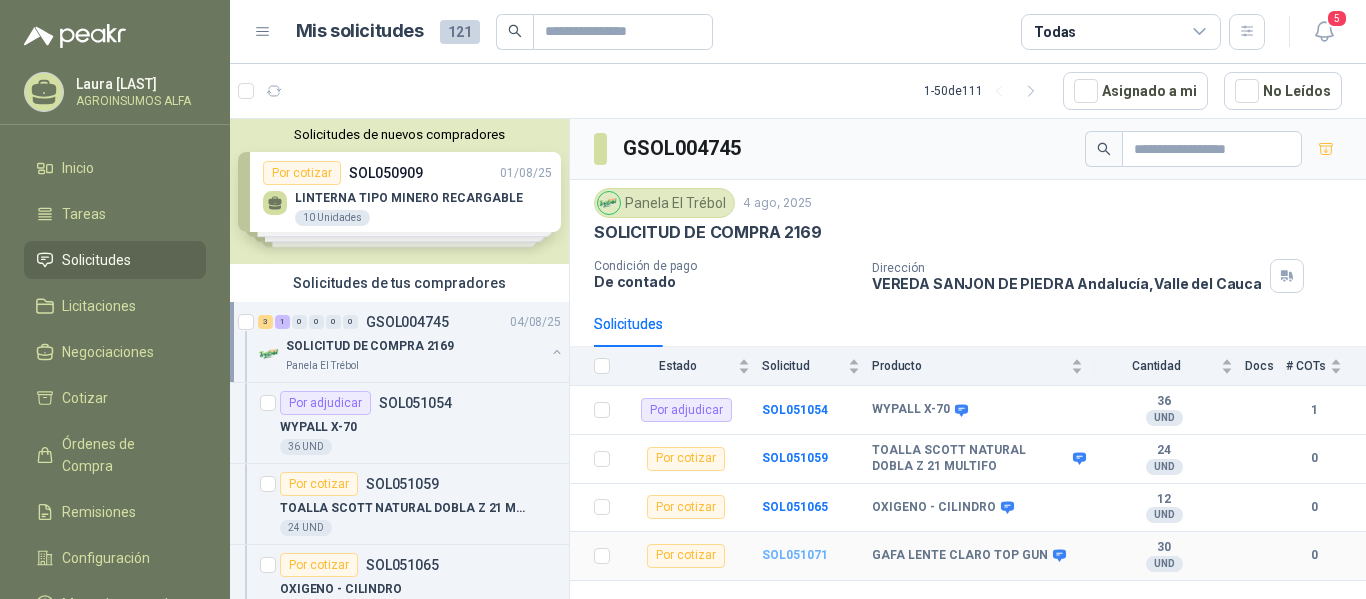 click on "SOL051071" at bounding box center (795, 555) 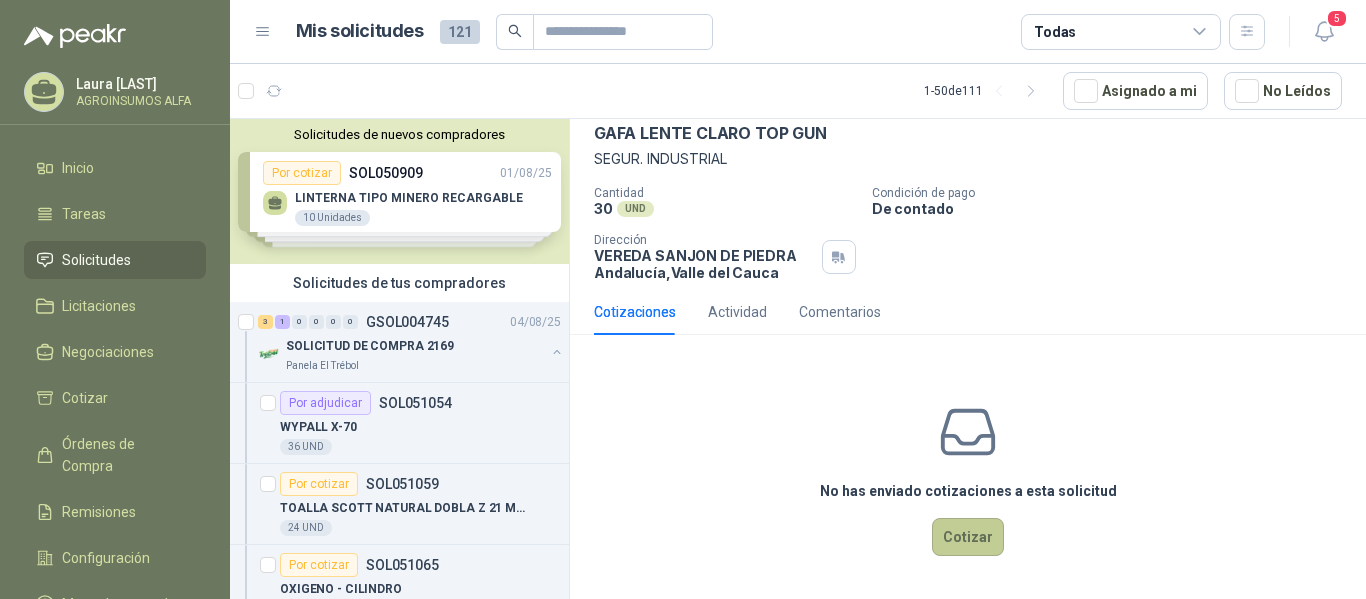 click on "Cotizar" at bounding box center (968, 537) 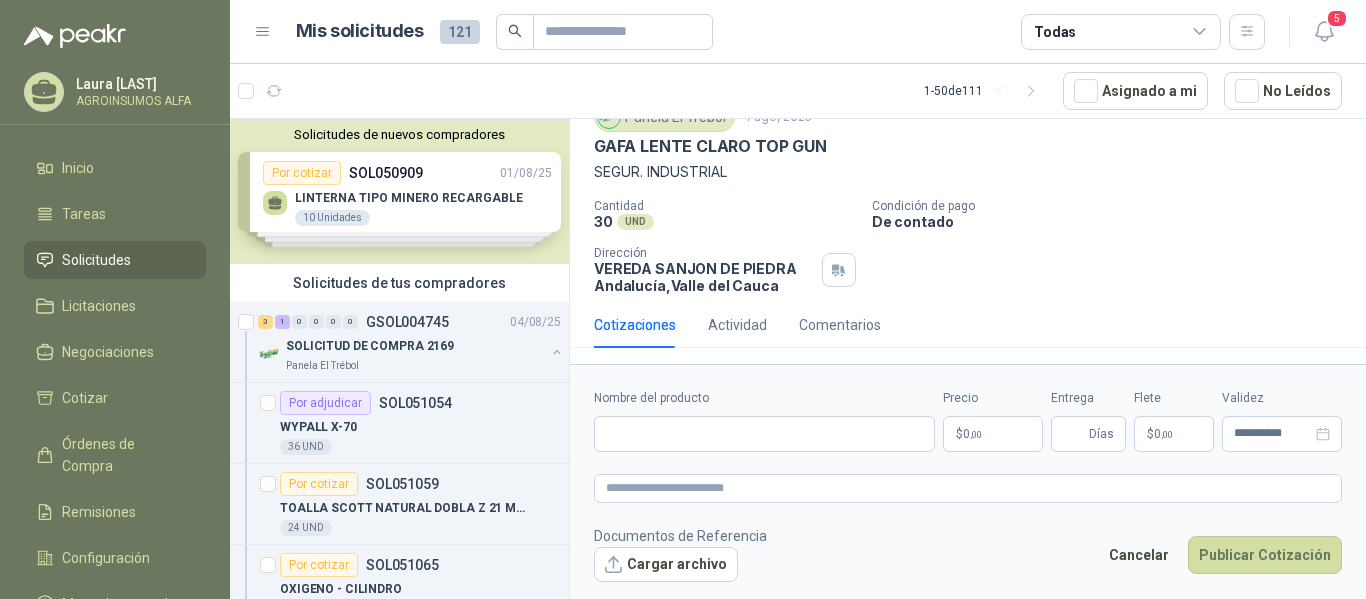 type 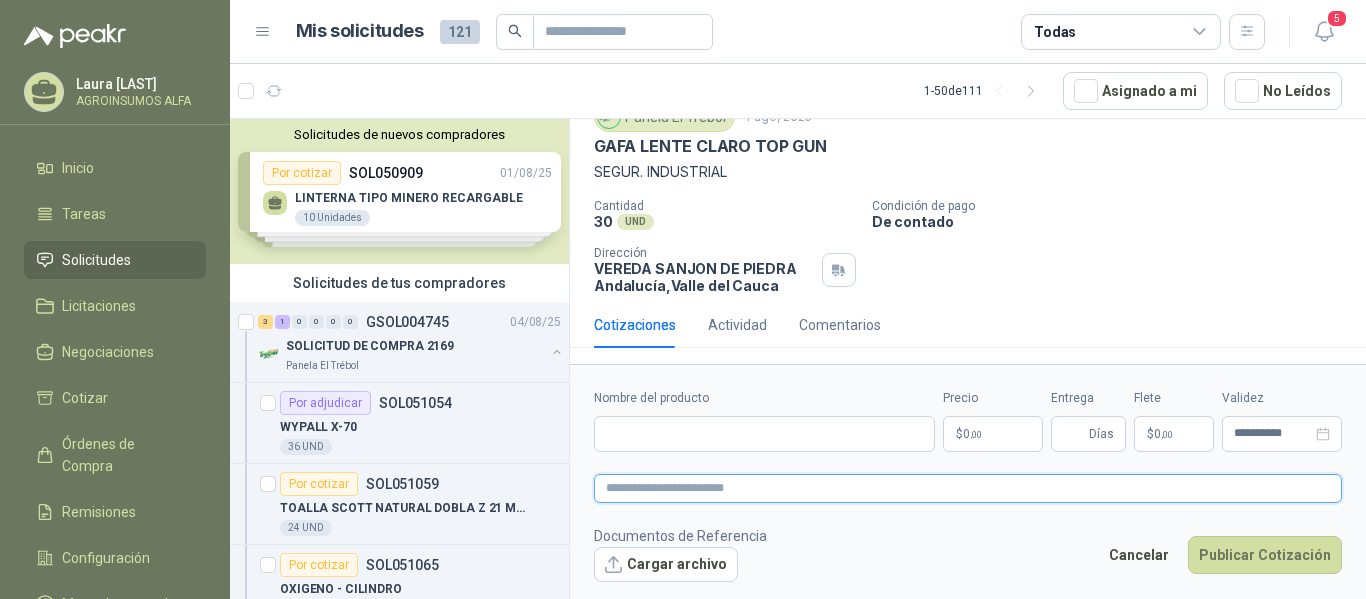 click at bounding box center (968, 488) 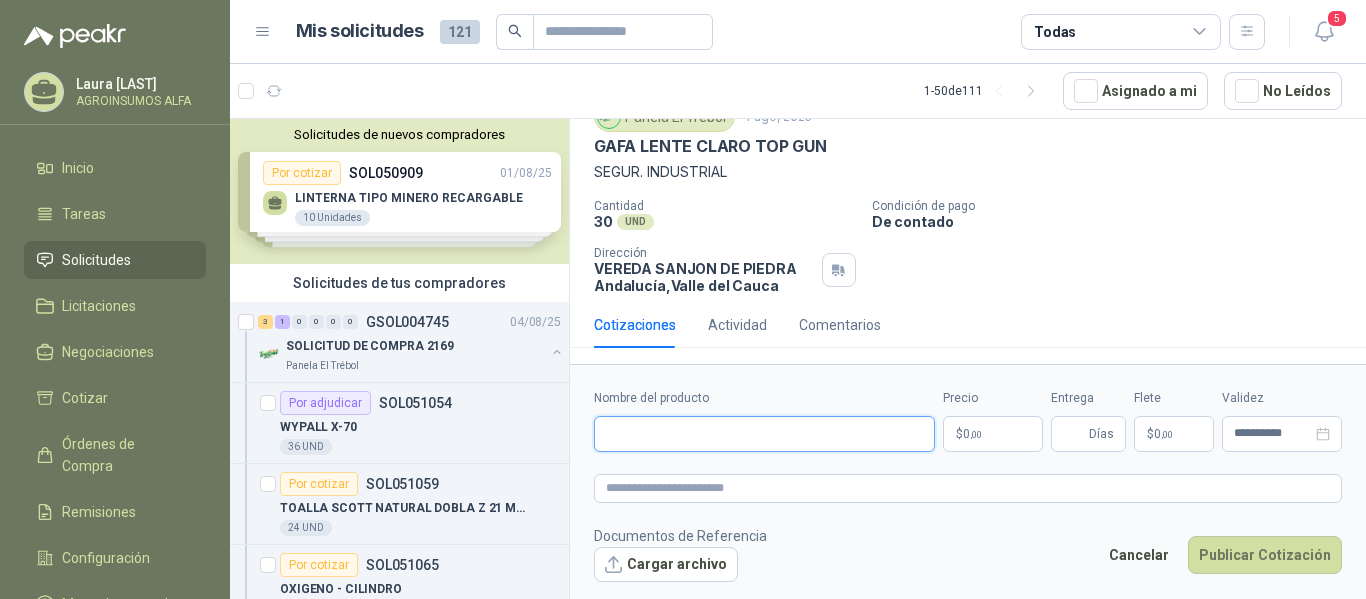 click on "Nombre del producto" at bounding box center (764, 434) 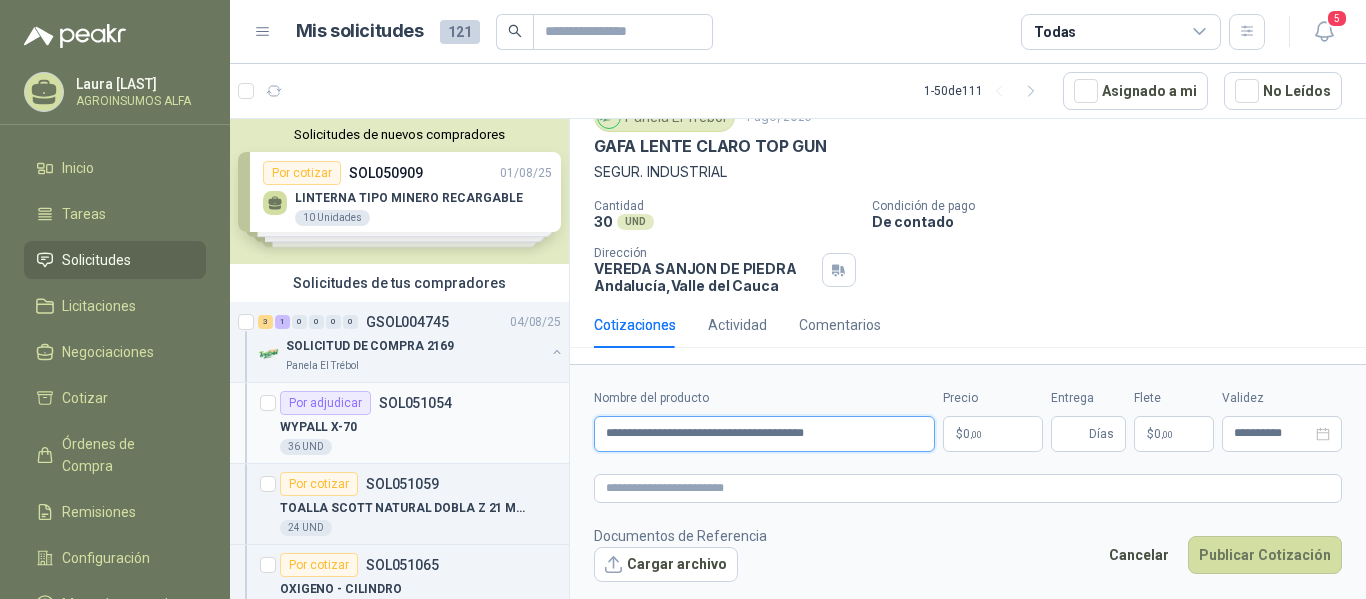 drag, startPoint x: 816, startPoint y: 436, endPoint x: 302, endPoint y: 422, distance: 514.1906 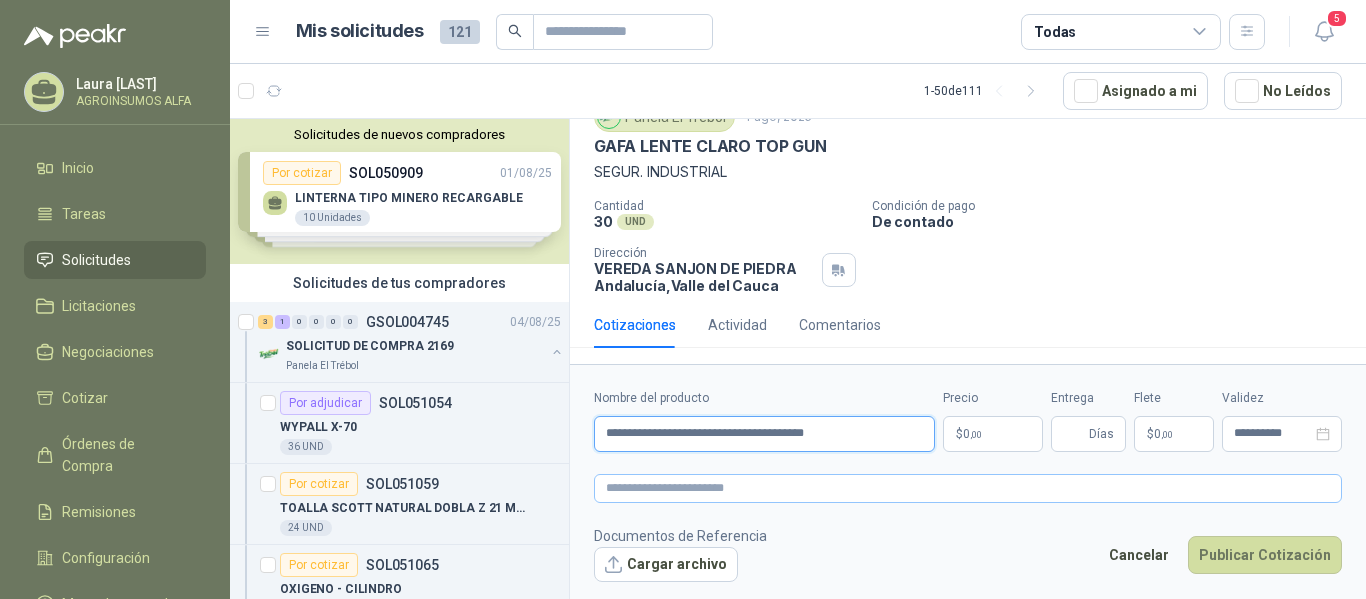 type on "**********" 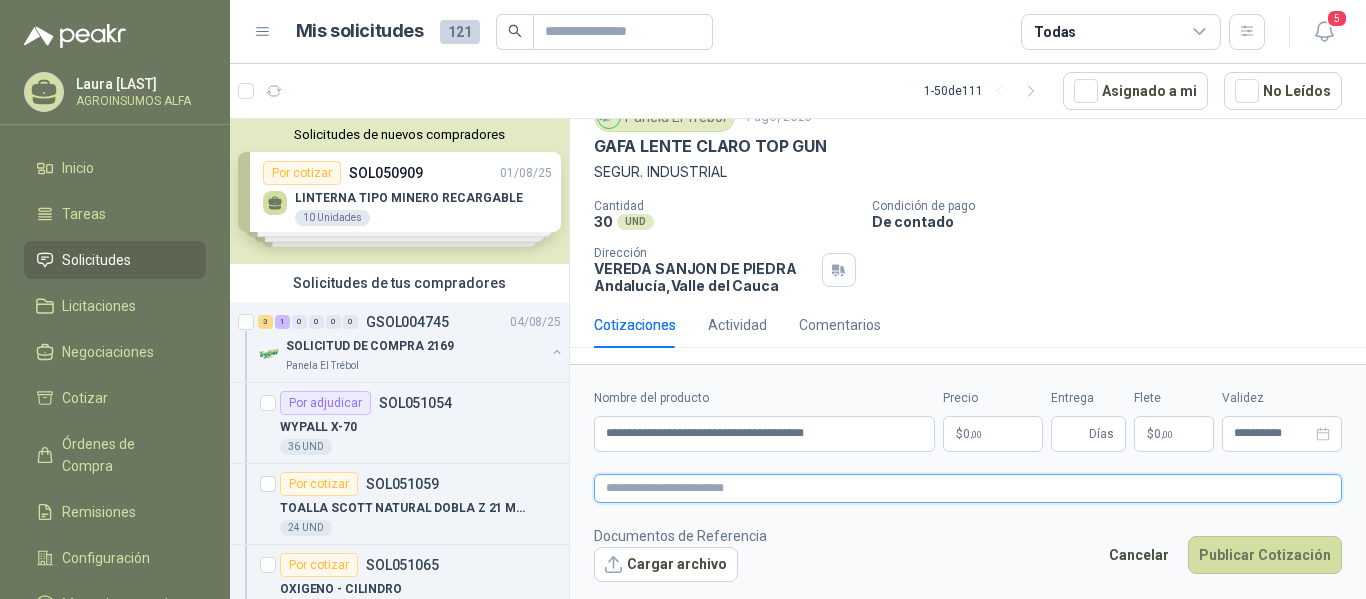 click at bounding box center (968, 488) 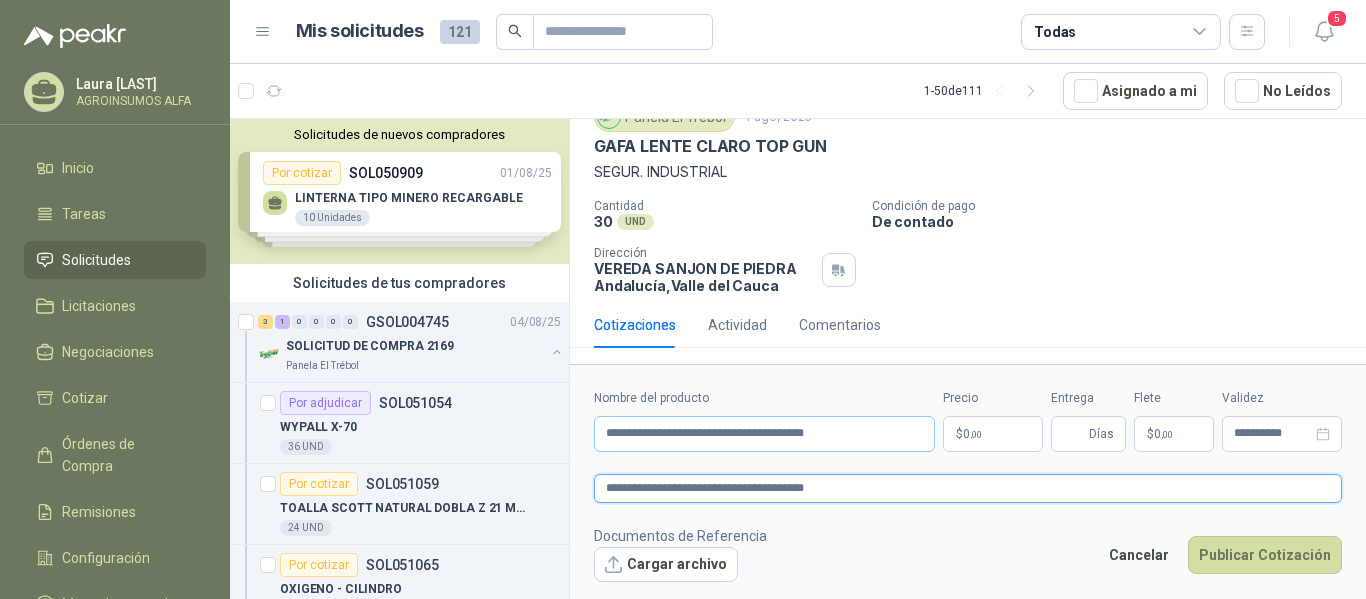 type on "**********" 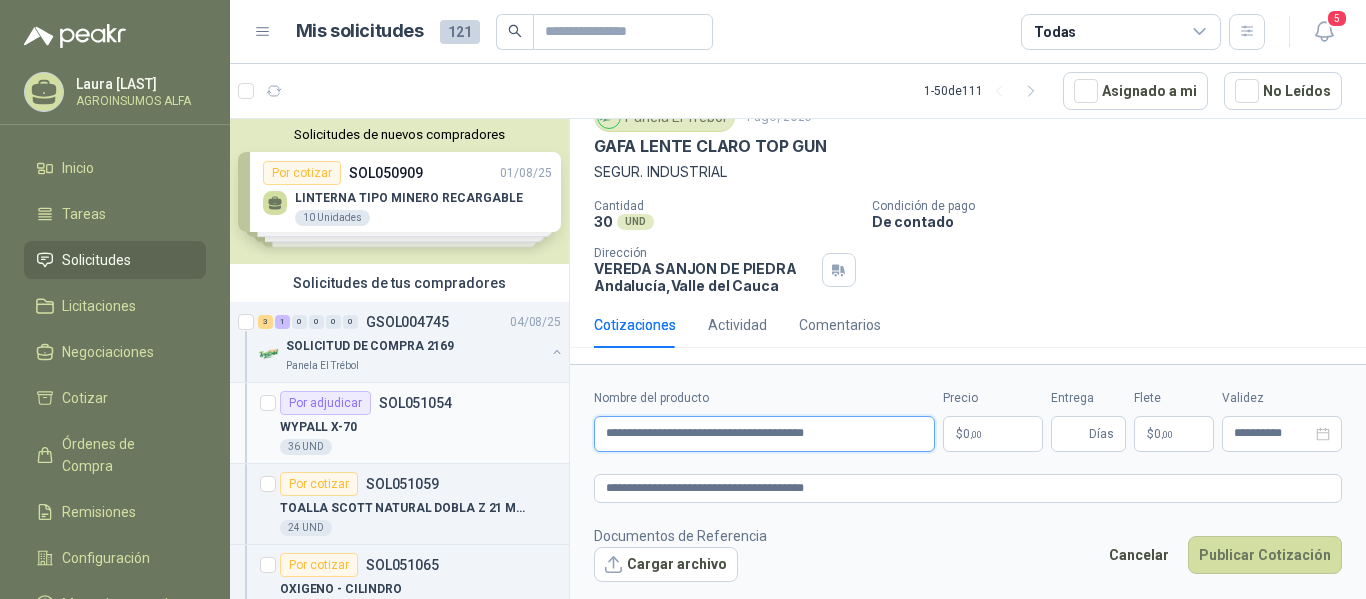 drag, startPoint x: 729, startPoint y: 432, endPoint x: 260, endPoint y: 416, distance: 469.27283 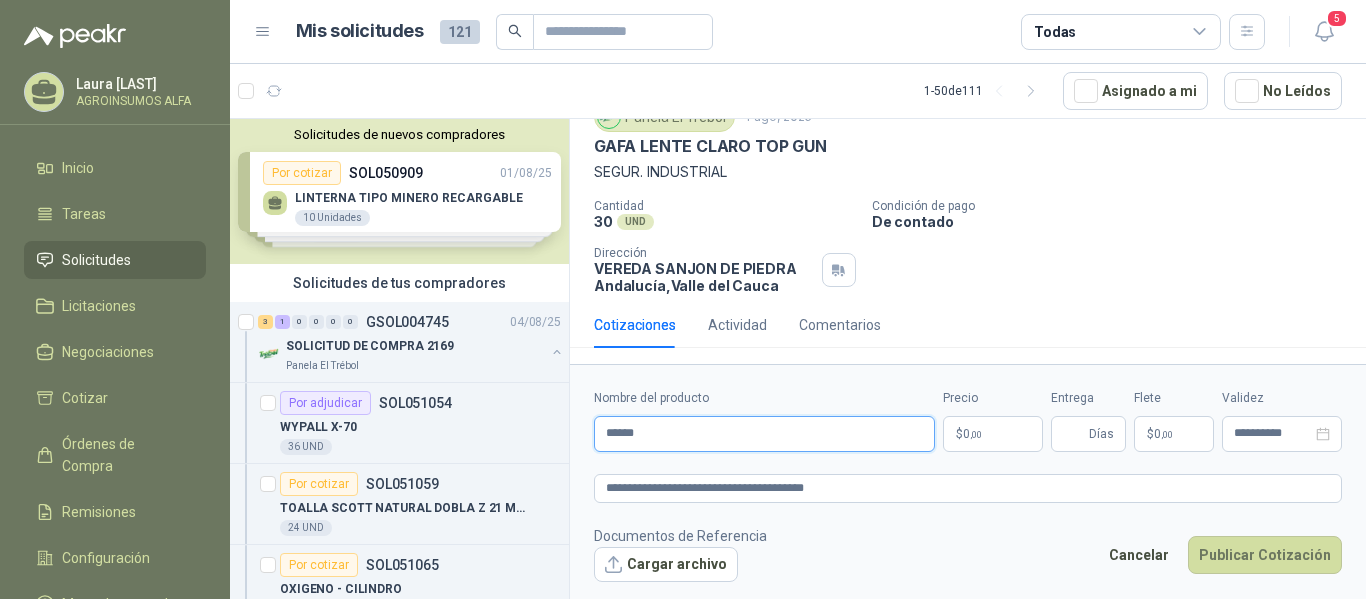 type on "******" 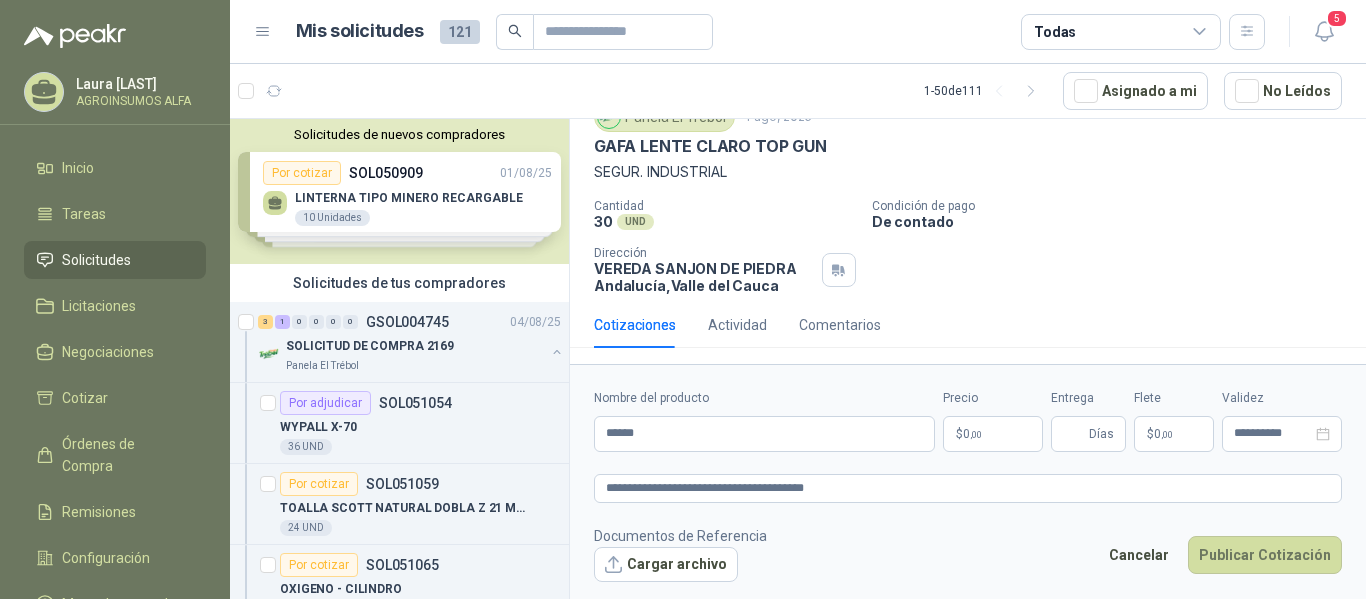 click on "Documentos de Referencia Cargar archivo Cancelar Publicar Cotización" at bounding box center [968, 554] 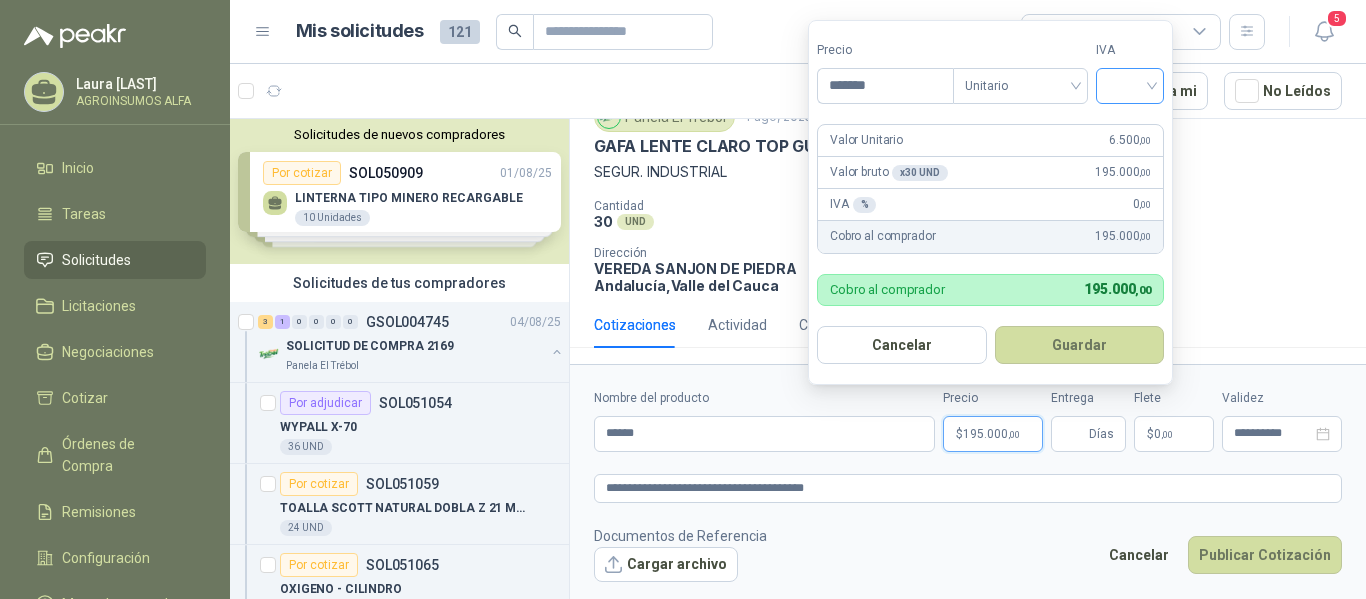 type on "*******" 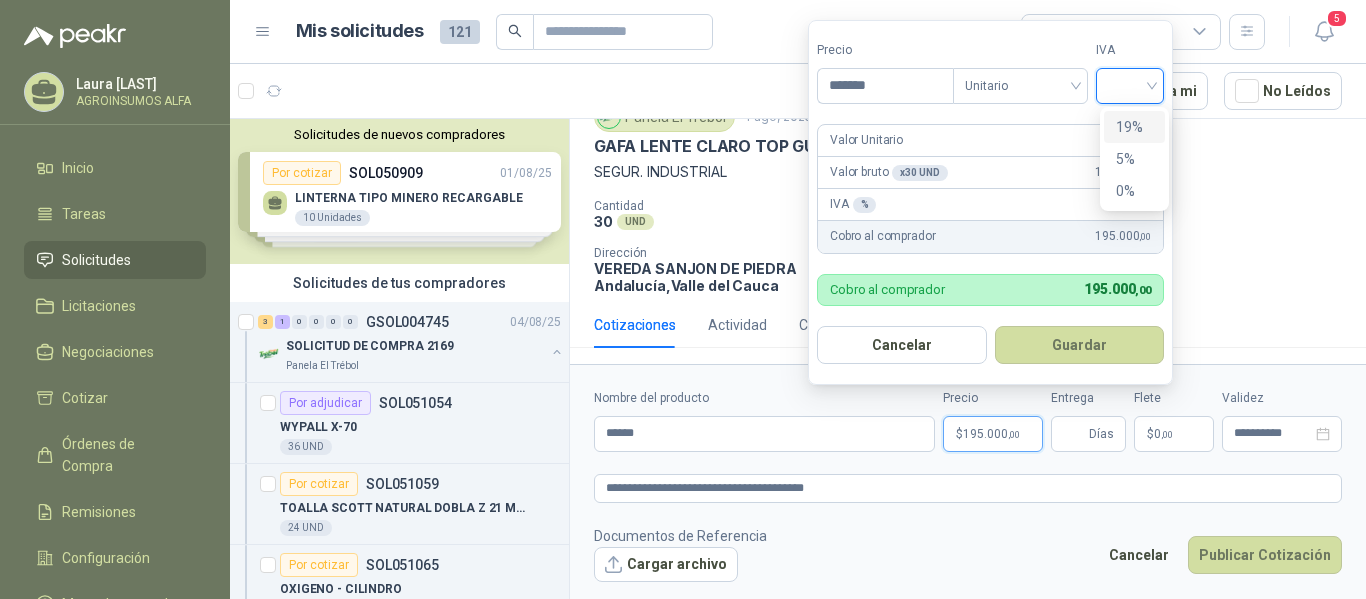 click on "19%" at bounding box center (1134, 127) 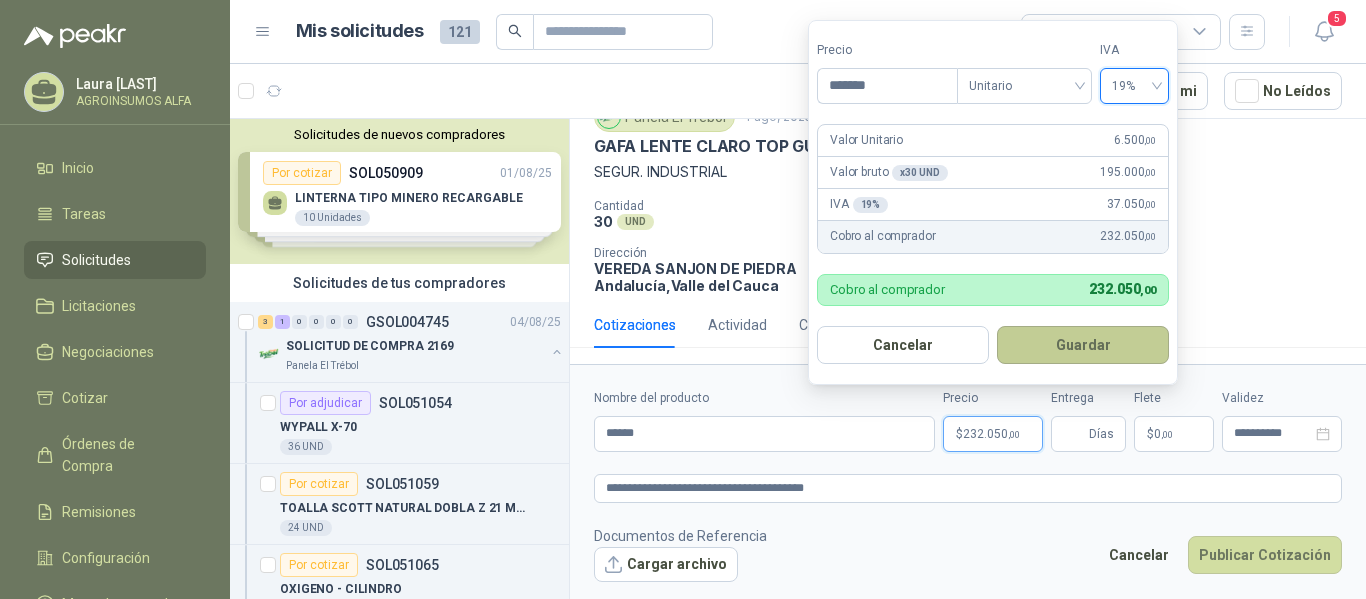 click on "Guardar" at bounding box center (1083, 345) 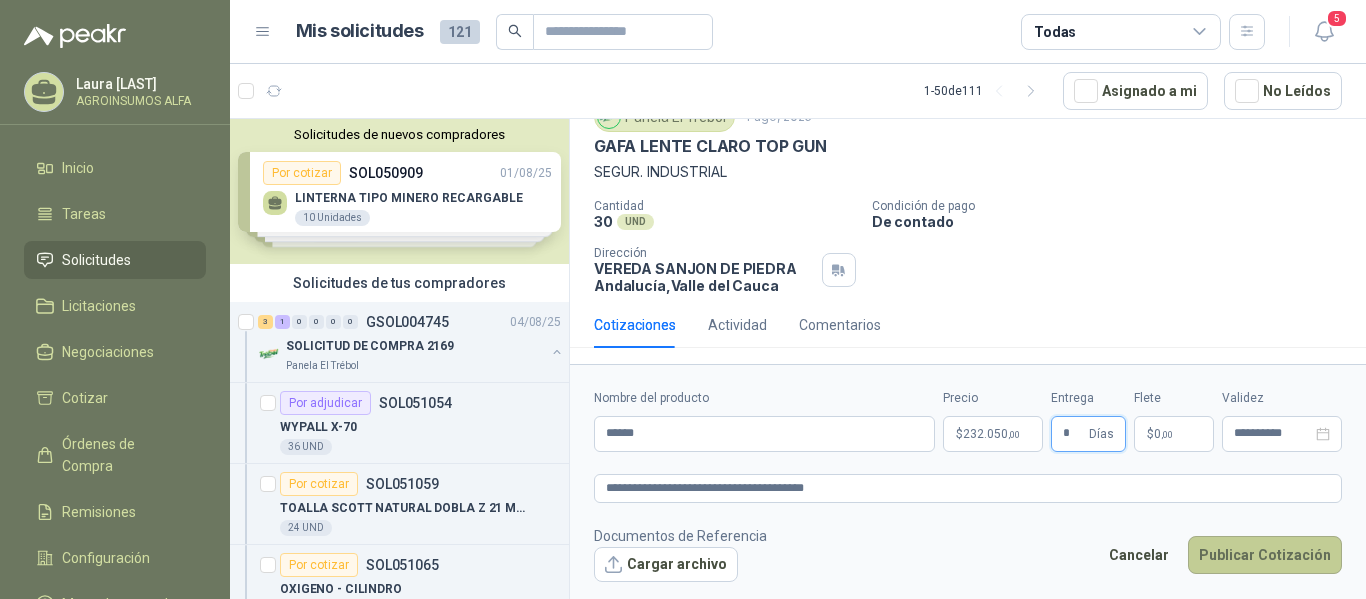type on "*" 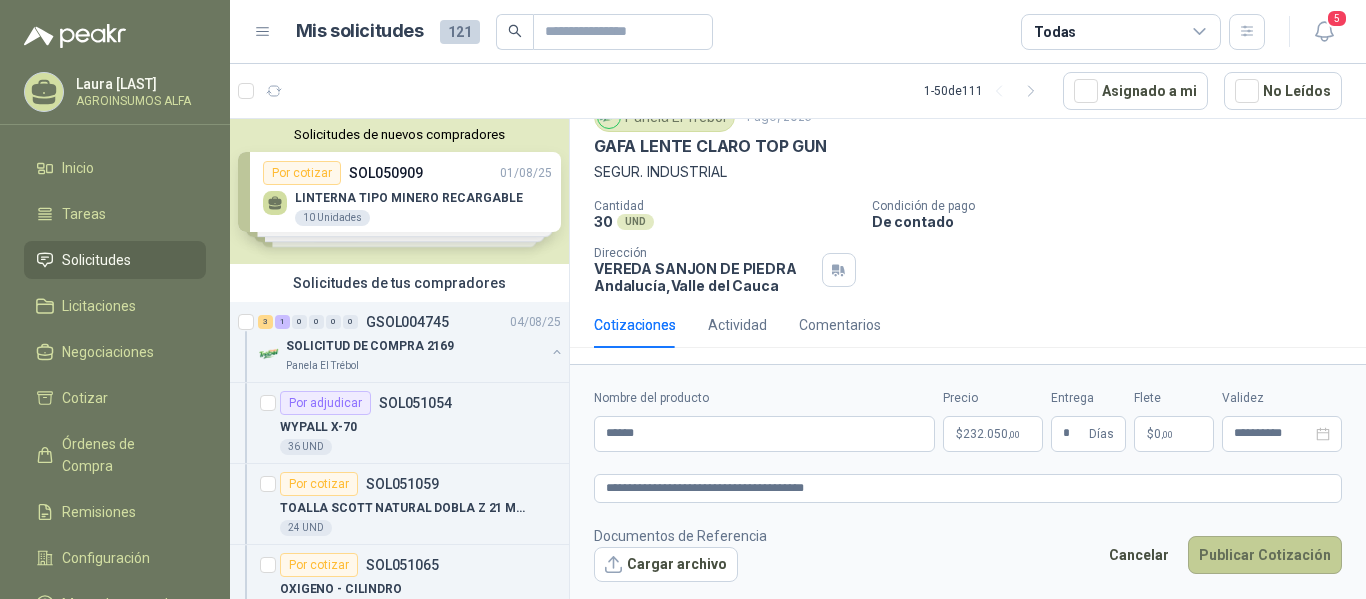 click on "Publicar Cotización" at bounding box center (1265, 555) 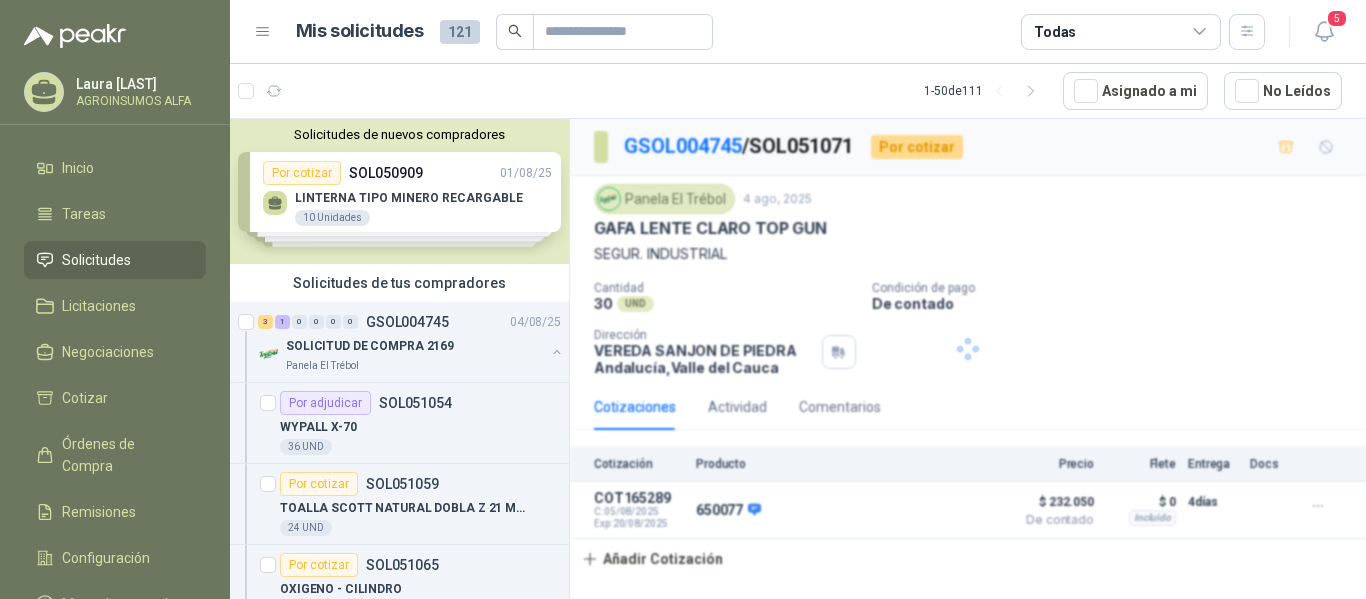 scroll, scrollTop: 0, scrollLeft: 0, axis: both 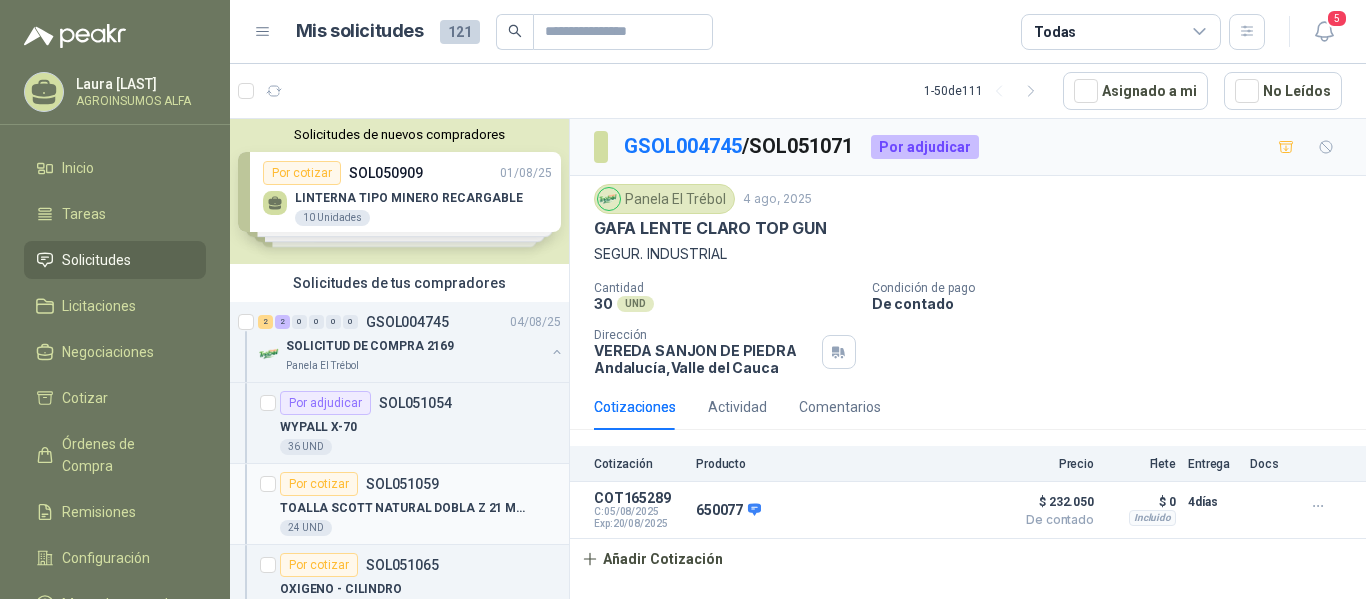 click on "TOALLA SCOTT NATURAL DOBLA Z 21 MULTIFO" at bounding box center [404, 508] 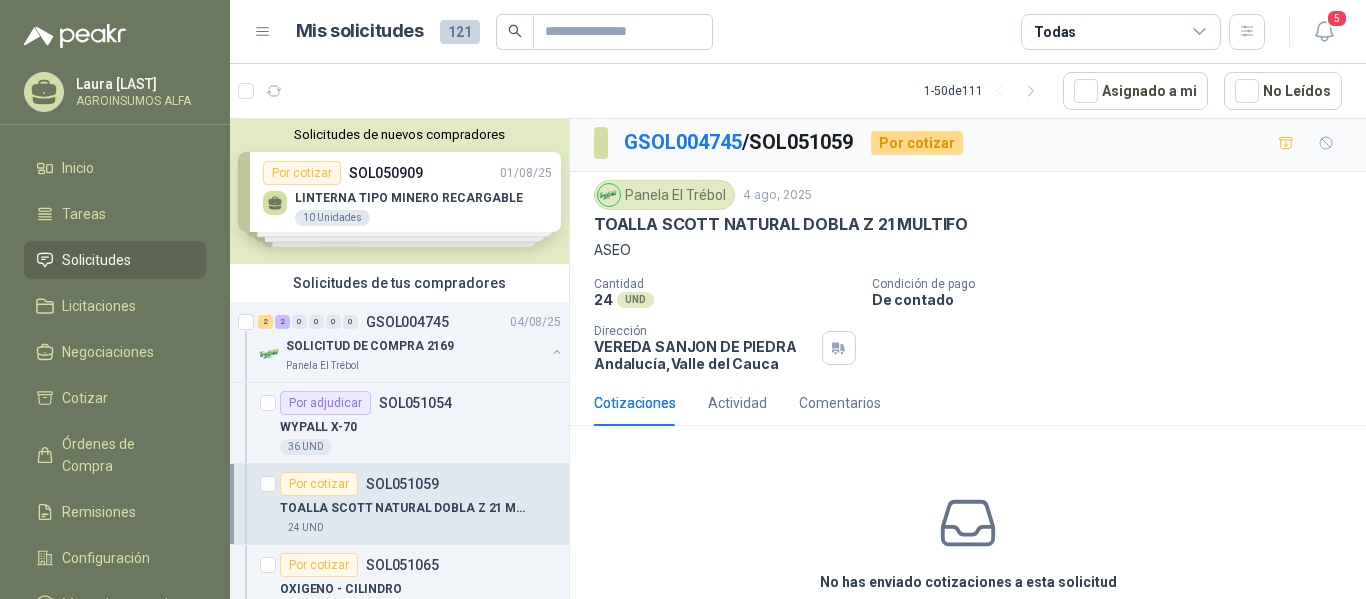 scroll, scrollTop: 0, scrollLeft: 0, axis: both 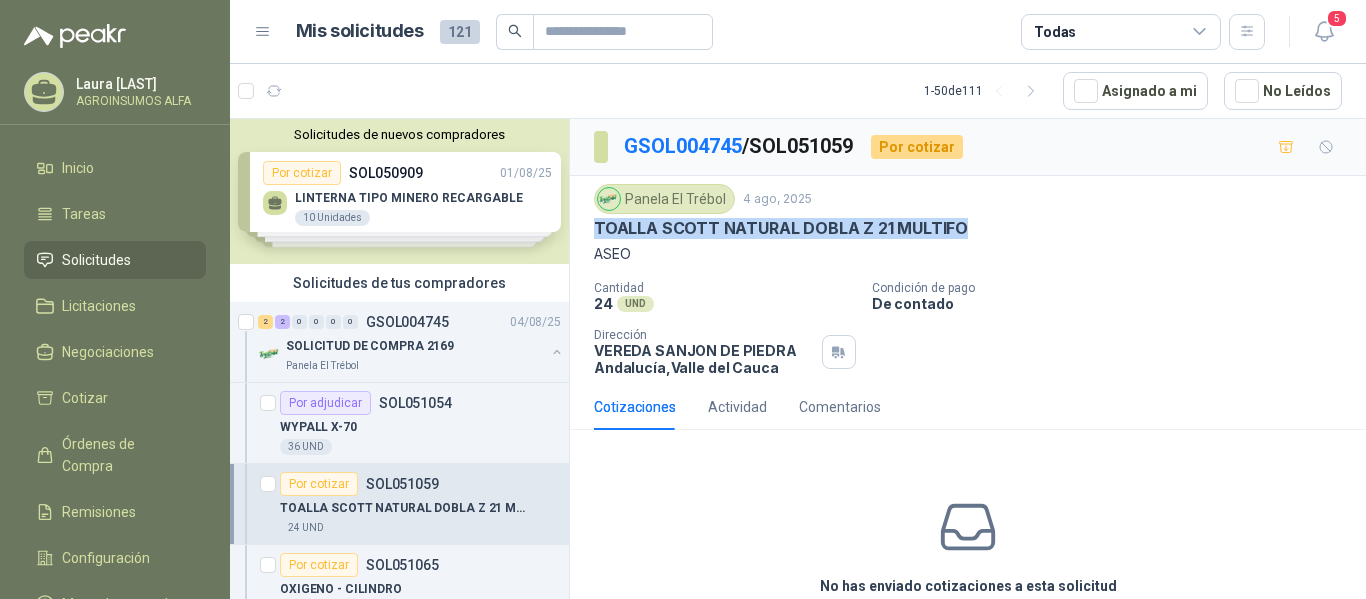drag, startPoint x: 956, startPoint y: 234, endPoint x: 573, endPoint y: 234, distance: 383 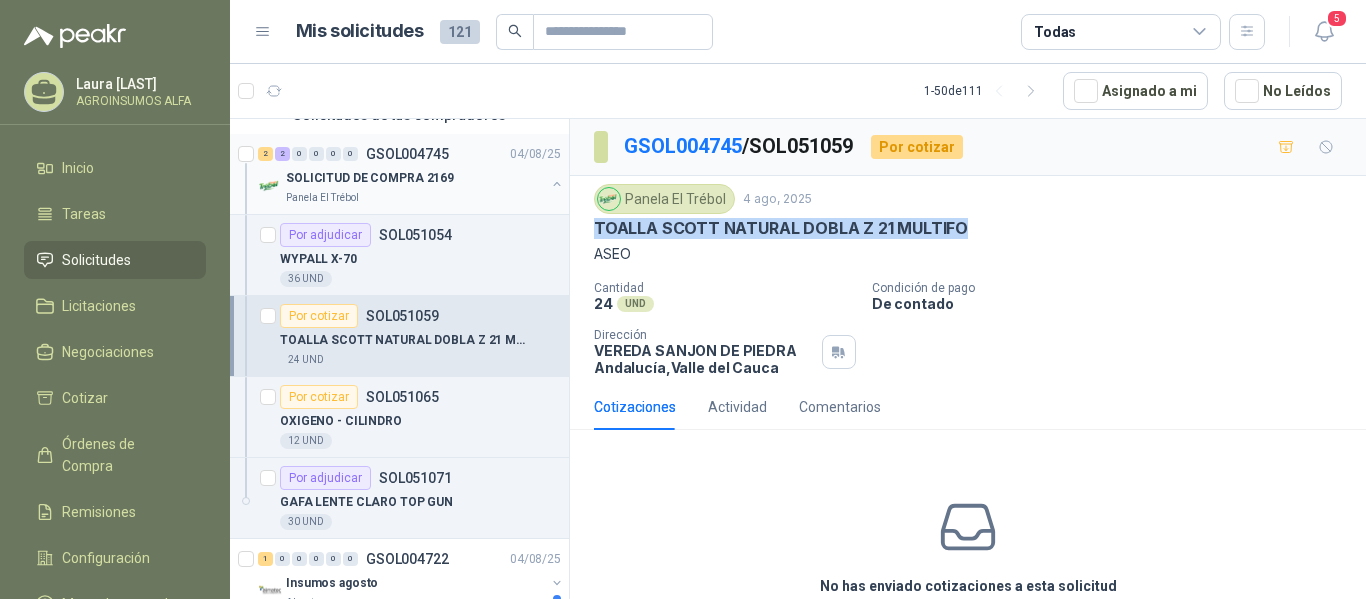 scroll, scrollTop: 200, scrollLeft: 0, axis: vertical 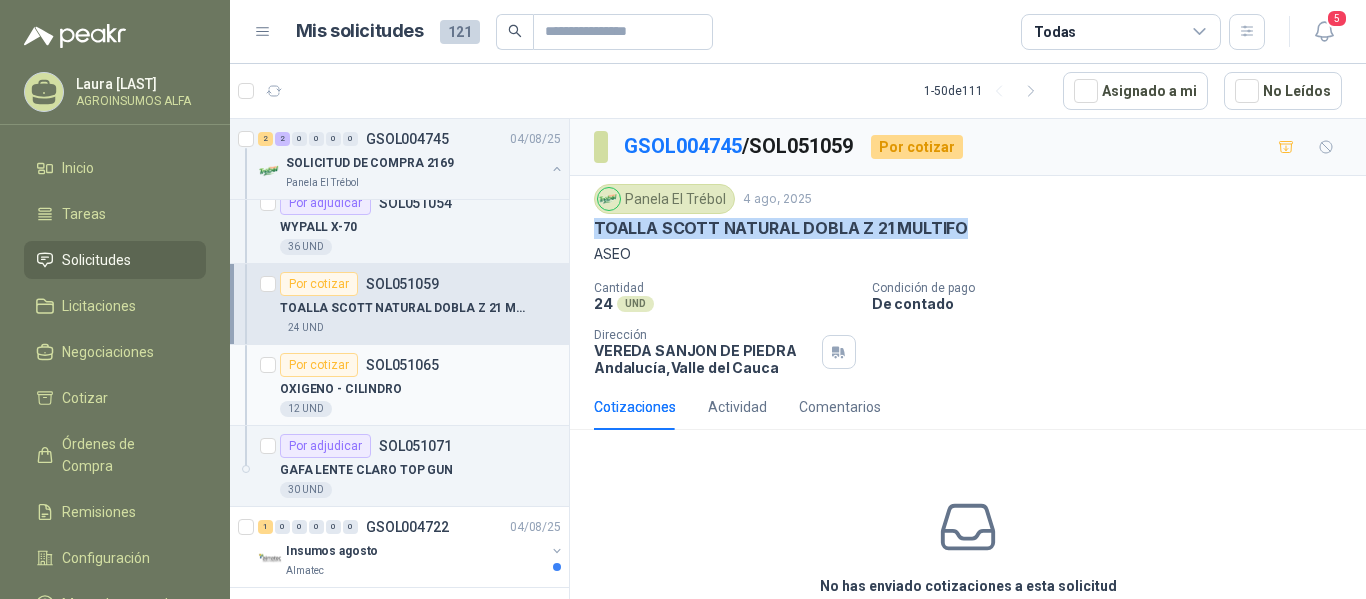 click on "OXIGENO - CILINDRO" at bounding box center [420, 389] 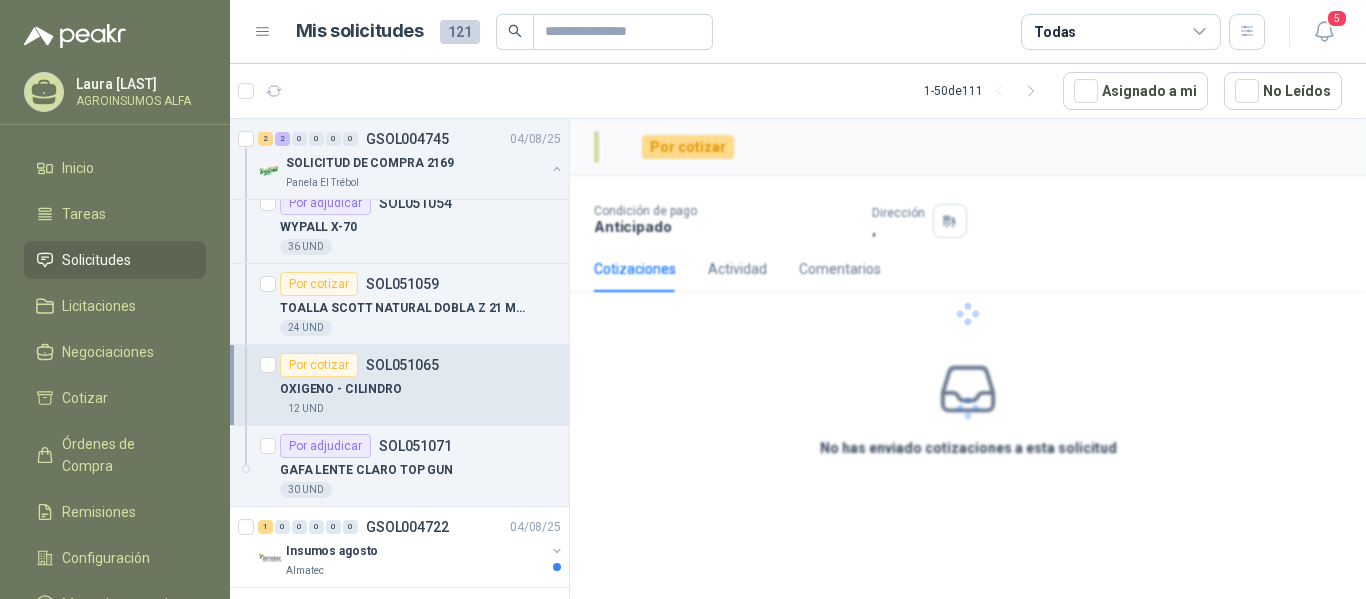 scroll, scrollTop: 300, scrollLeft: 0, axis: vertical 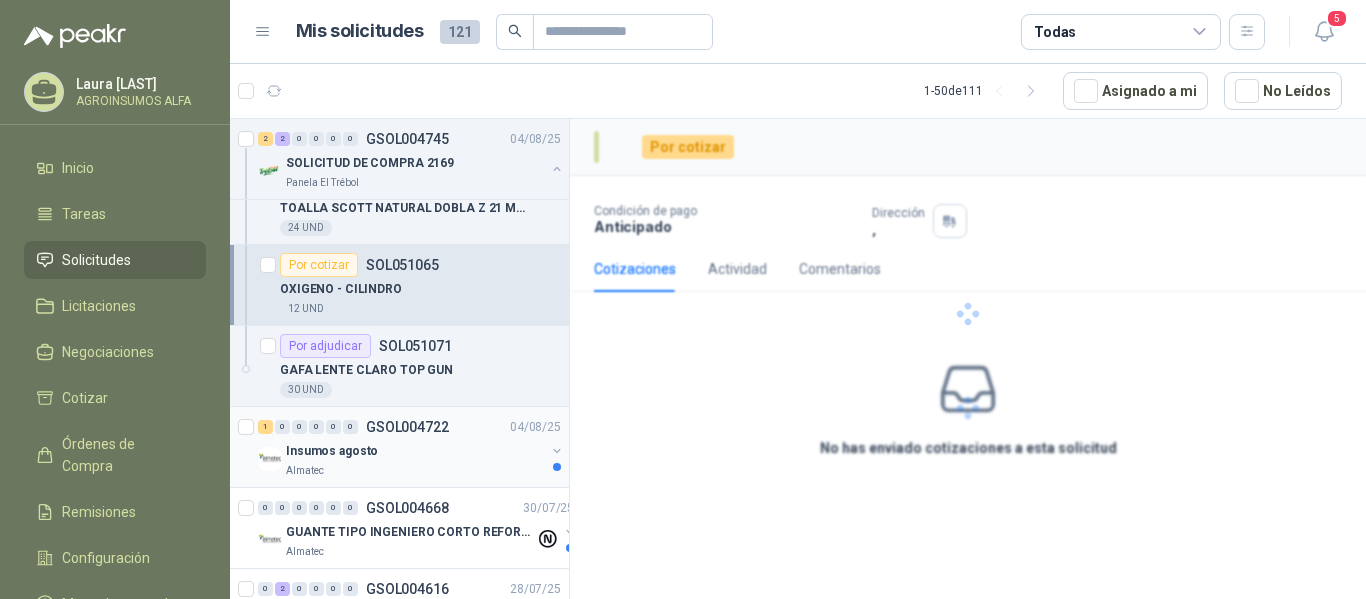 click on "Almatec" at bounding box center (415, 471) 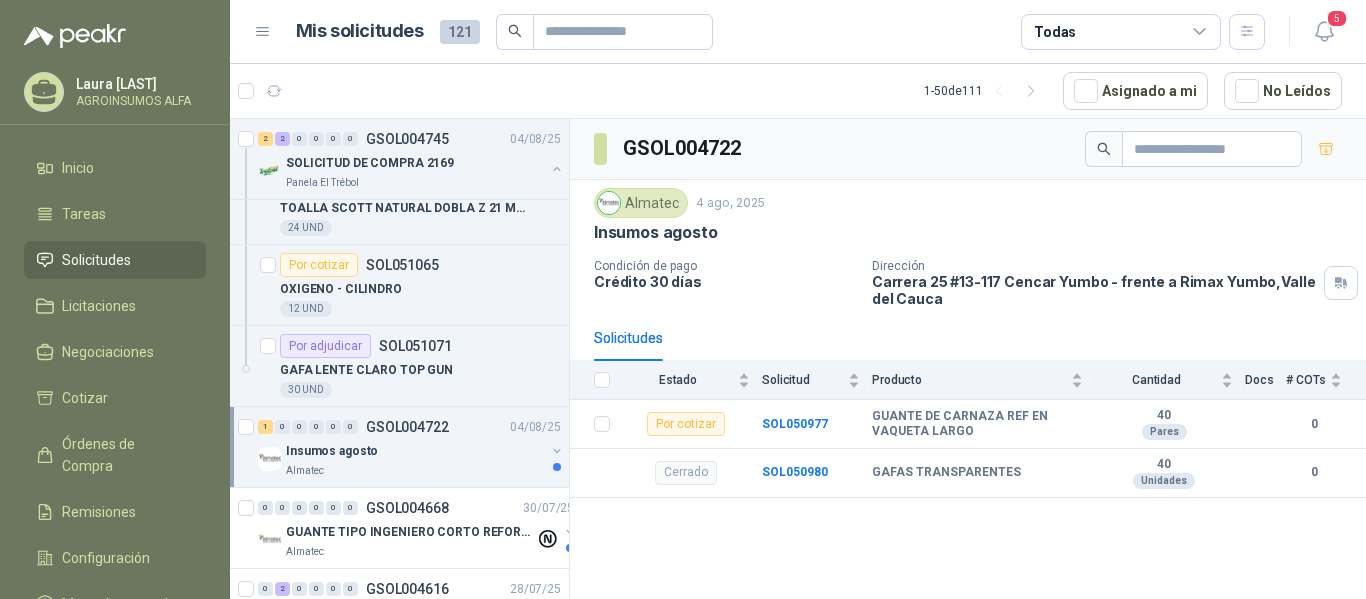 scroll, scrollTop: 400, scrollLeft: 0, axis: vertical 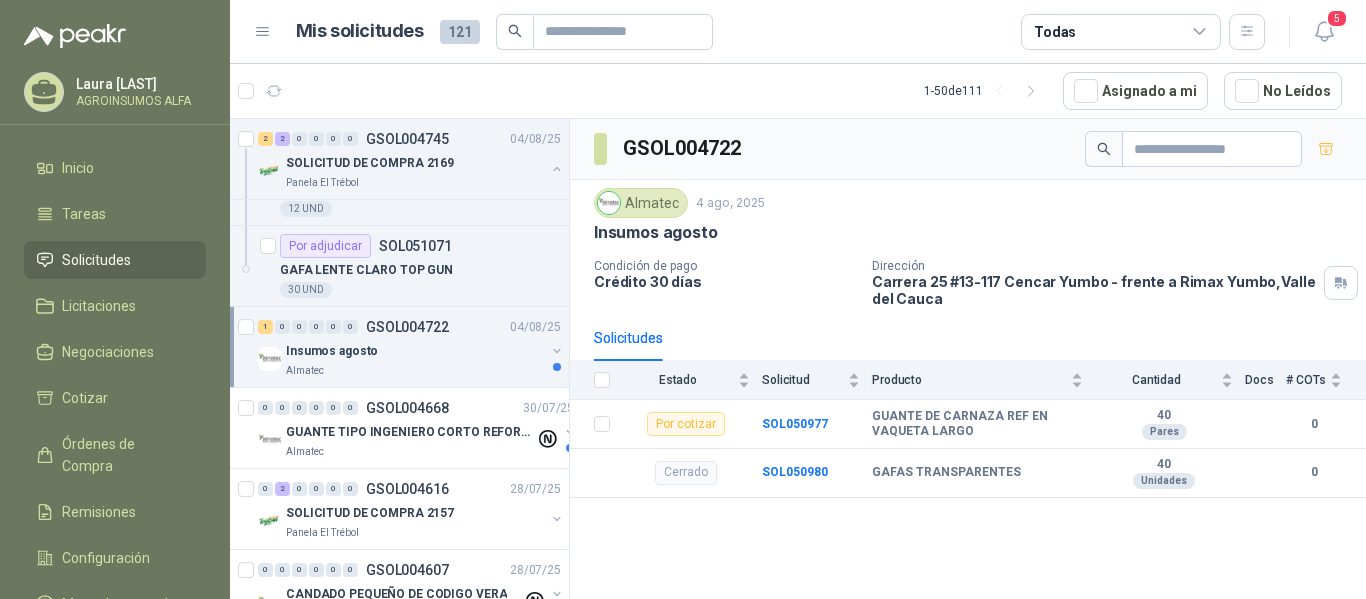 click on "0   0   0   0   0   0   GSOL004668 30/07/25   GUANTE TIPO INGENIERO CORTO REFORZADO Almatec" at bounding box center (399, 428) 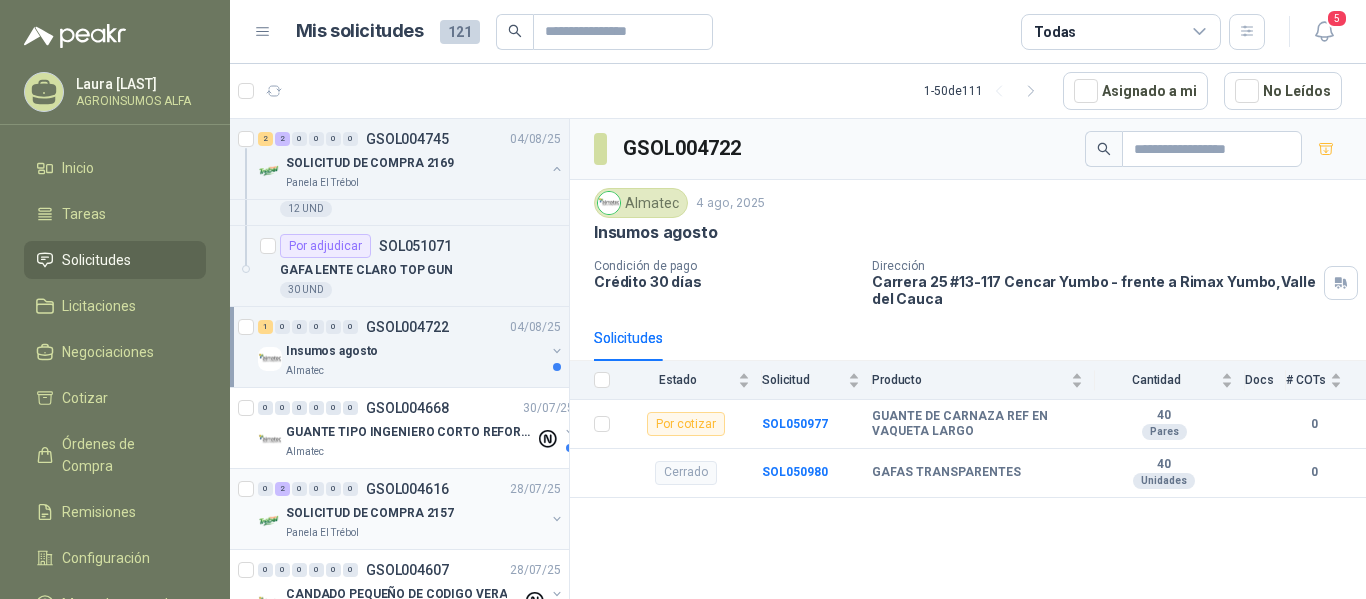 click on "GSOL004616" at bounding box center [407, 489] 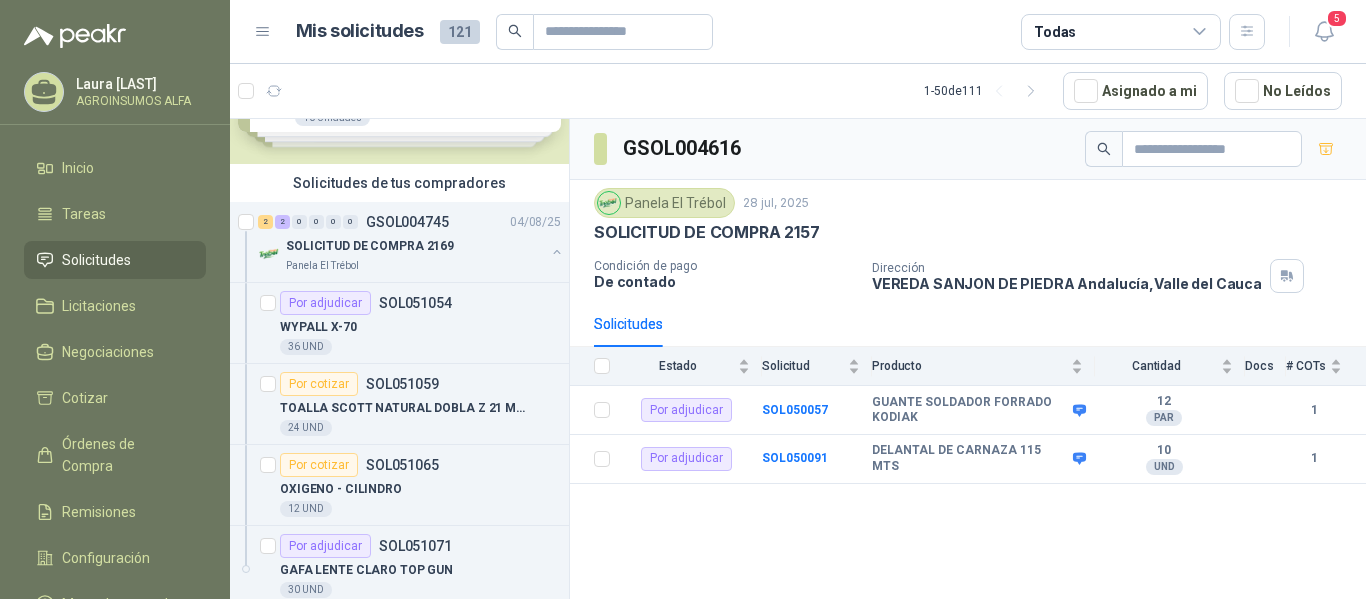 scroll, scrollTop: 0, scrollLeft: 0, axis: both 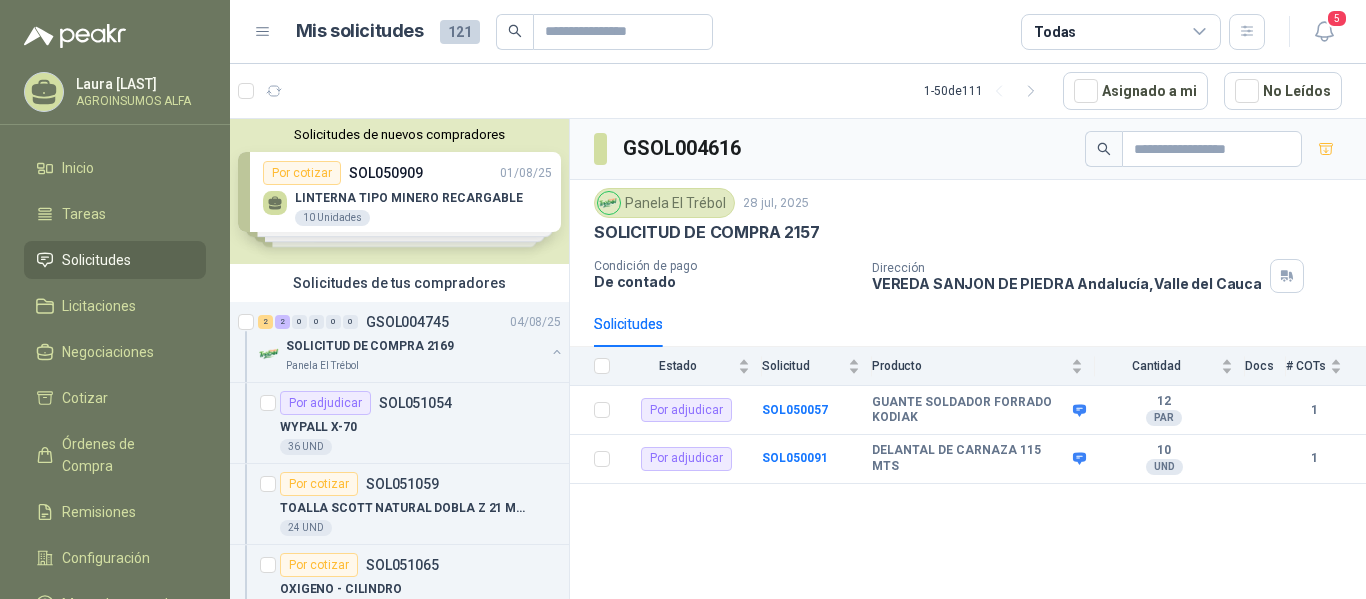click on "Solicitudes de nuevos compradores Por cotizar SOL050909 01/08/25   LINTERNA TIPO MINERO RECARGABLE 10   Unidades Por cotizar SOL050872 01/08/25   WYPALL INDUSTRIAL X 75 PLUS 30   Unidades Por cotizar SOL050636 30/07/25   GUANTE 381 SHOWA CON DORSO EN MICROFIBRA 30   Unidades Por cotizar SOL050630 30/07/25   GUANTE QUIR CJA X 100 UND - LABORATORIO 1000   CAJ ¿Quieres recibir  cientos de solicitudes de compra  como estas todos los días? Agenda una reunión" at bounding box center [399, 191] 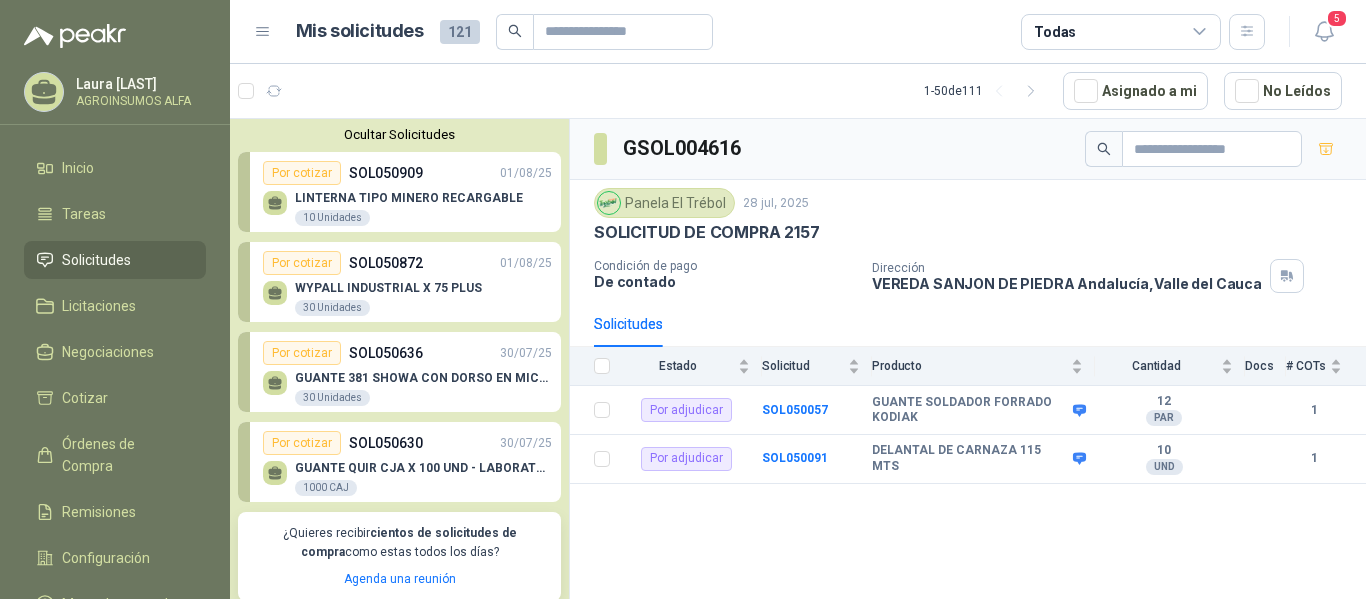 click on "WYPALL INDUSTRIAL X 75 PLUS 30   Unidades" at bounding box center [407, 296] 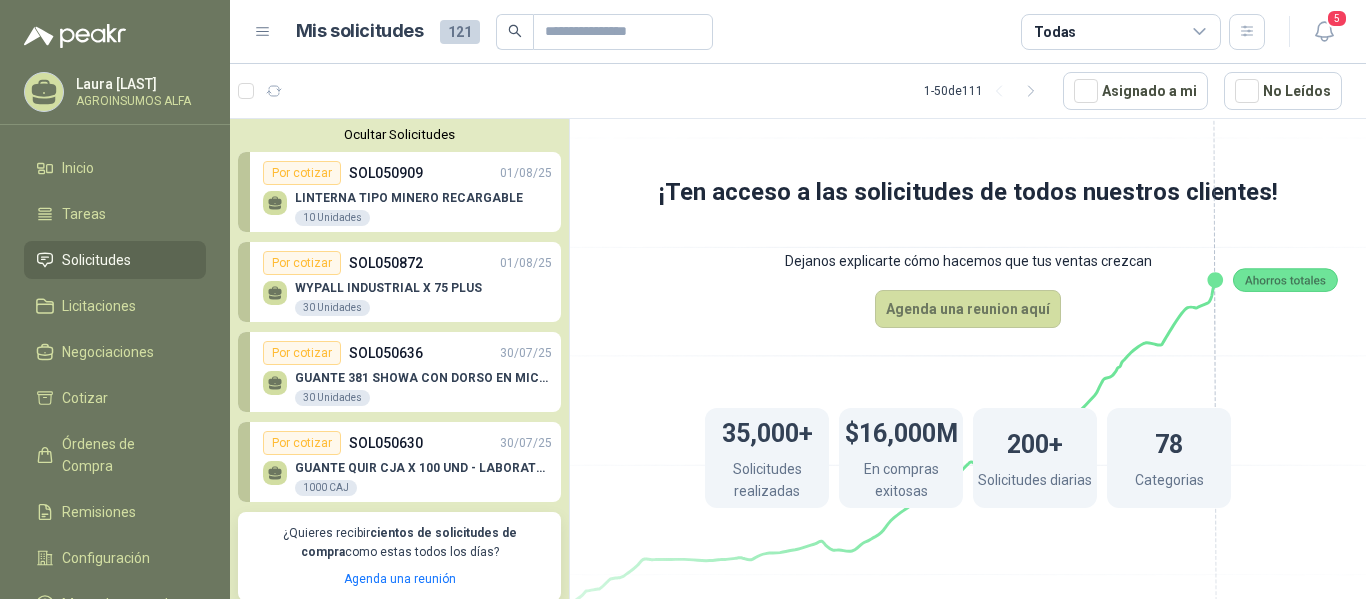 click on "WYPALL INDUSTRIAL X 75 PLUS 30   Unidades" at bounding box center (388, 299) 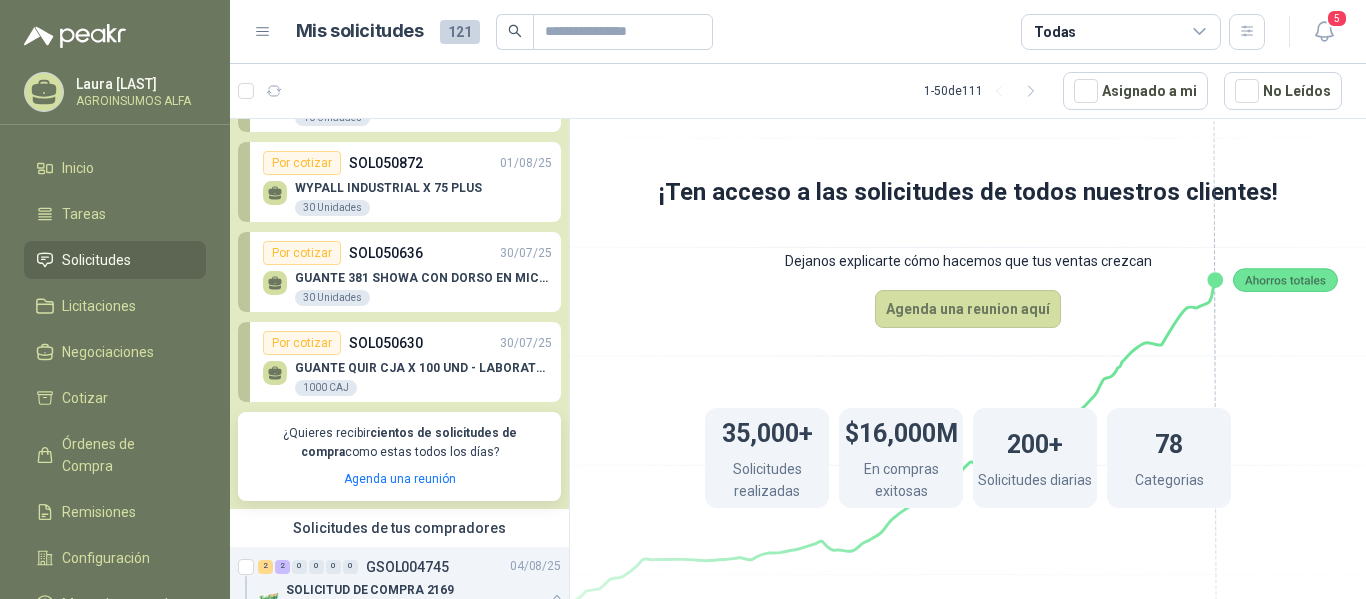 click on "GUANTE QUIR CJA X 100 UND - LABORATORIO" at bounding box center [423, 368] 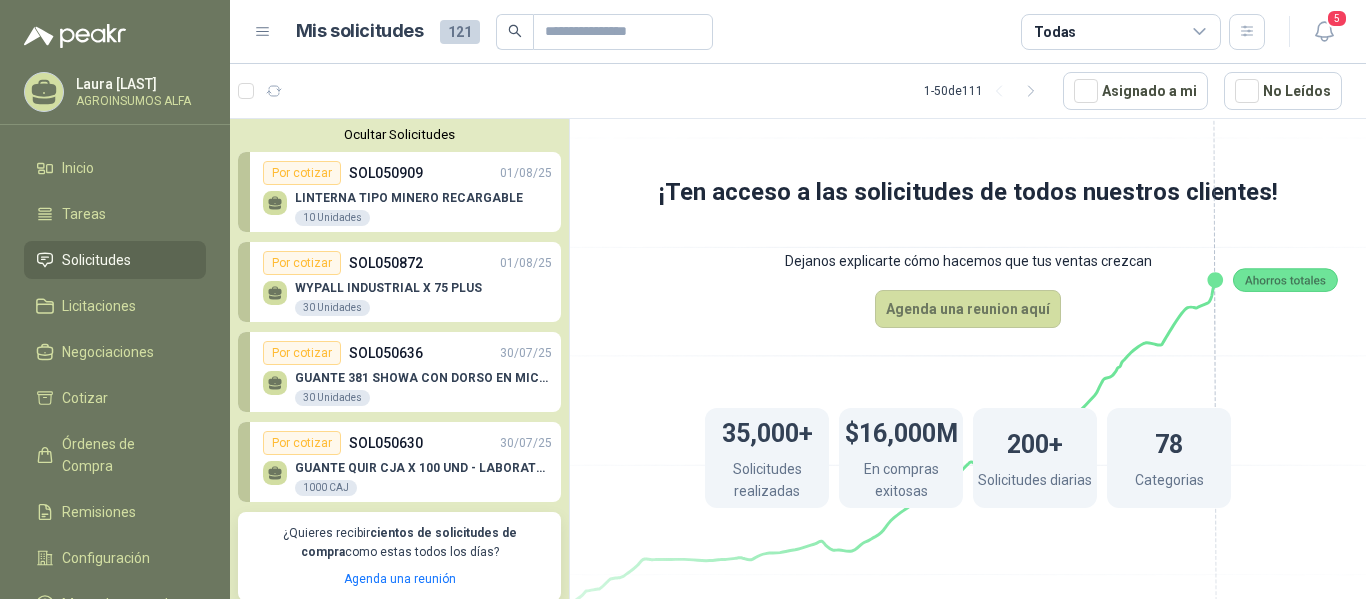click on "Por cotizar SOL050872 01/08/25" at bounding box center (407, 263) 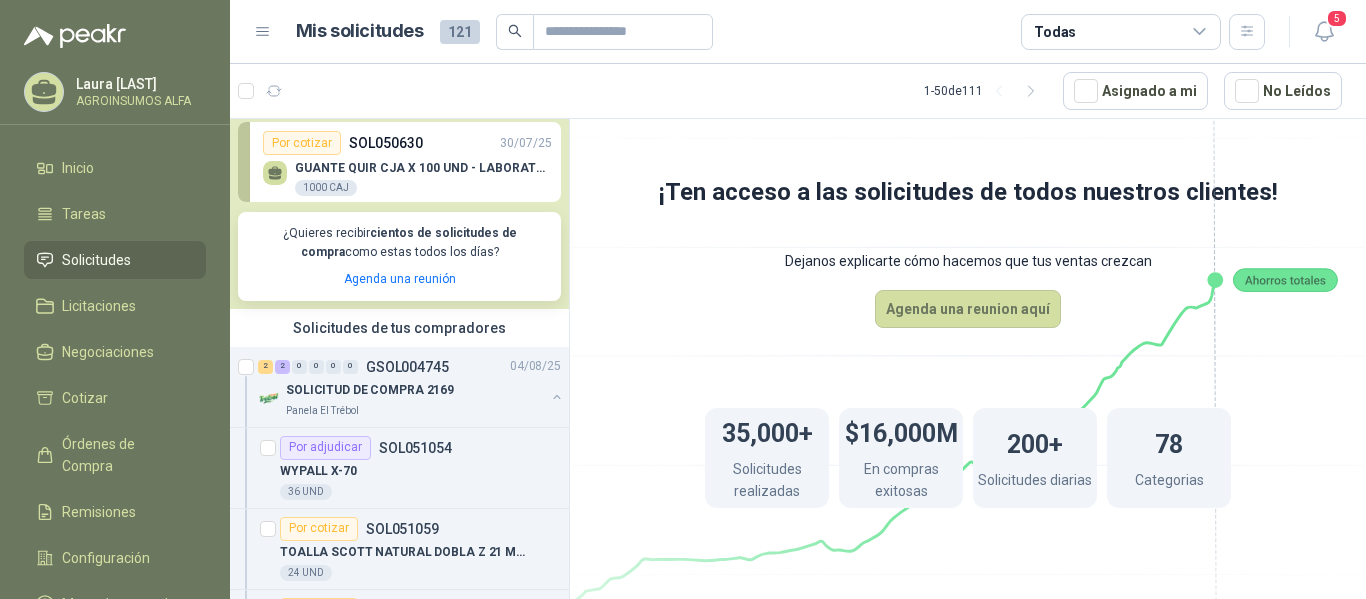 scroll, scrollTop: 0, scrollLeft: 0, axis: both 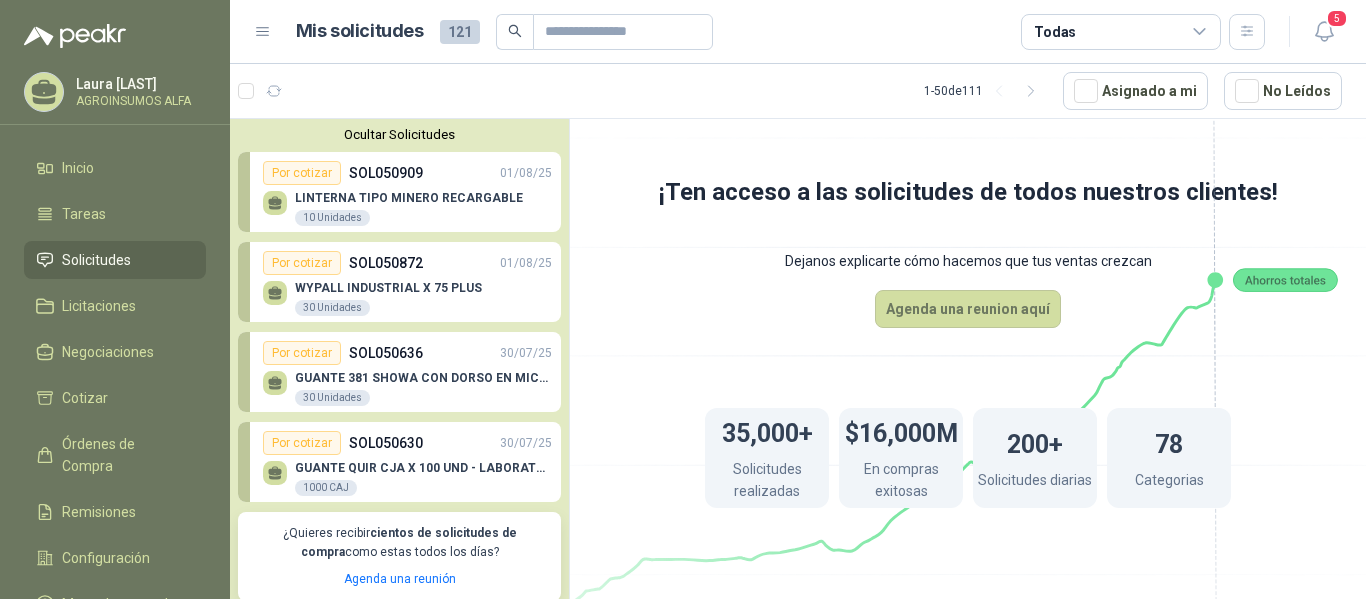 click on "Solicitudes" at bounding box center (96, 260) 